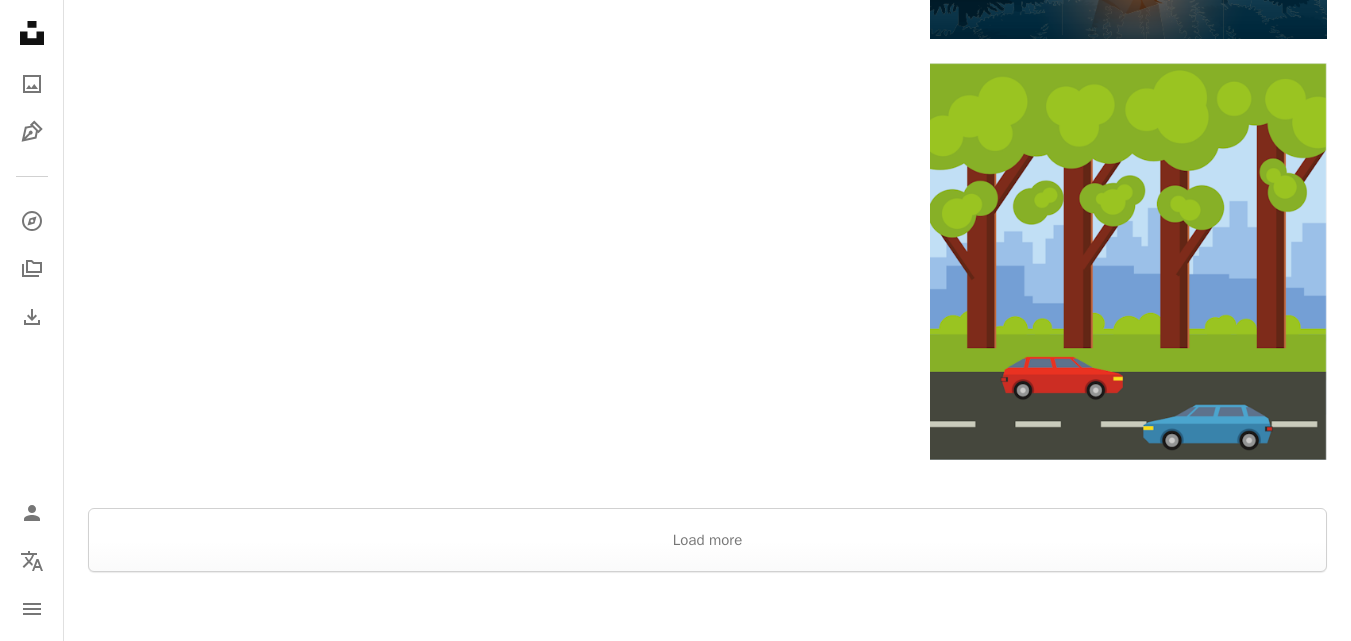scroll, scrollTop: 3438, scrollLeft: 0, axis: vertical 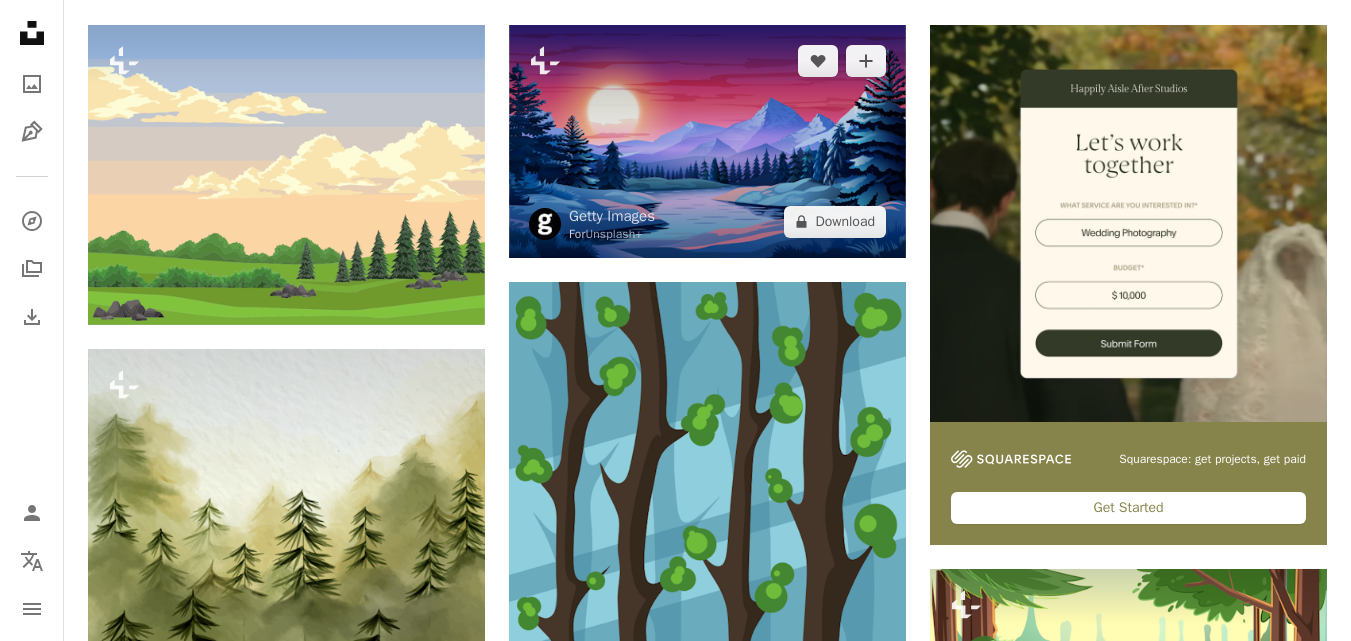 click at bounding box center [707, 141] 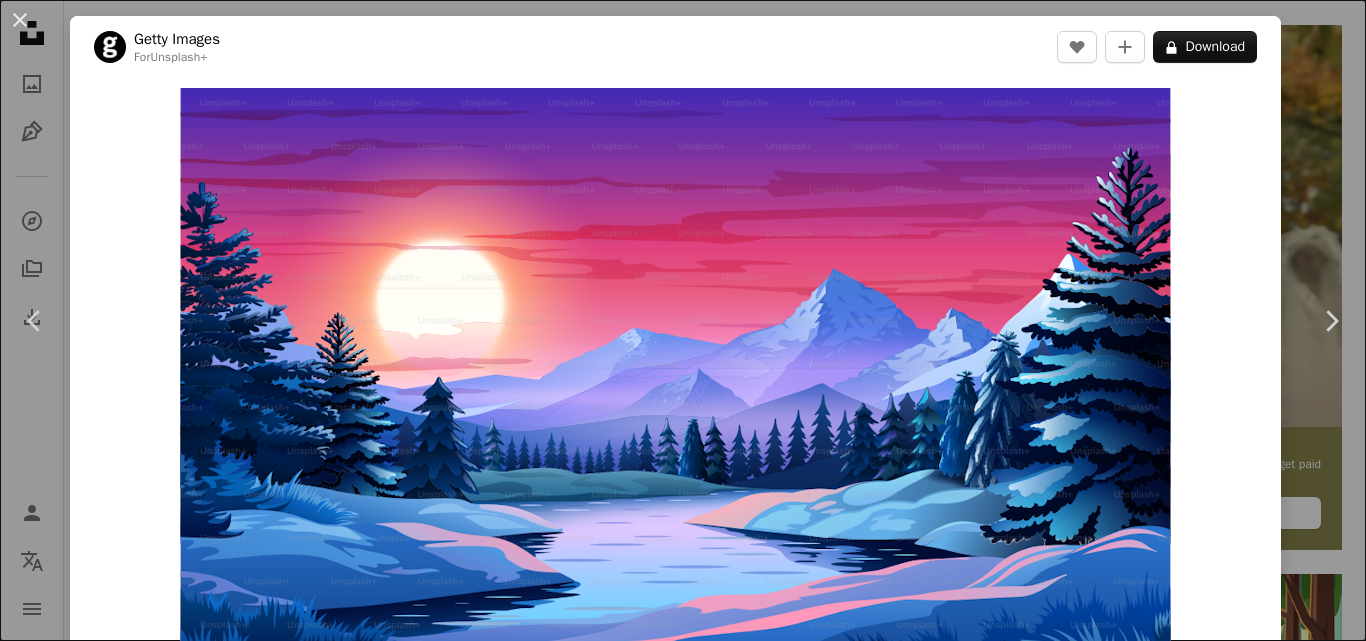 click on "Zoom in" at bounding box center (675, 378) 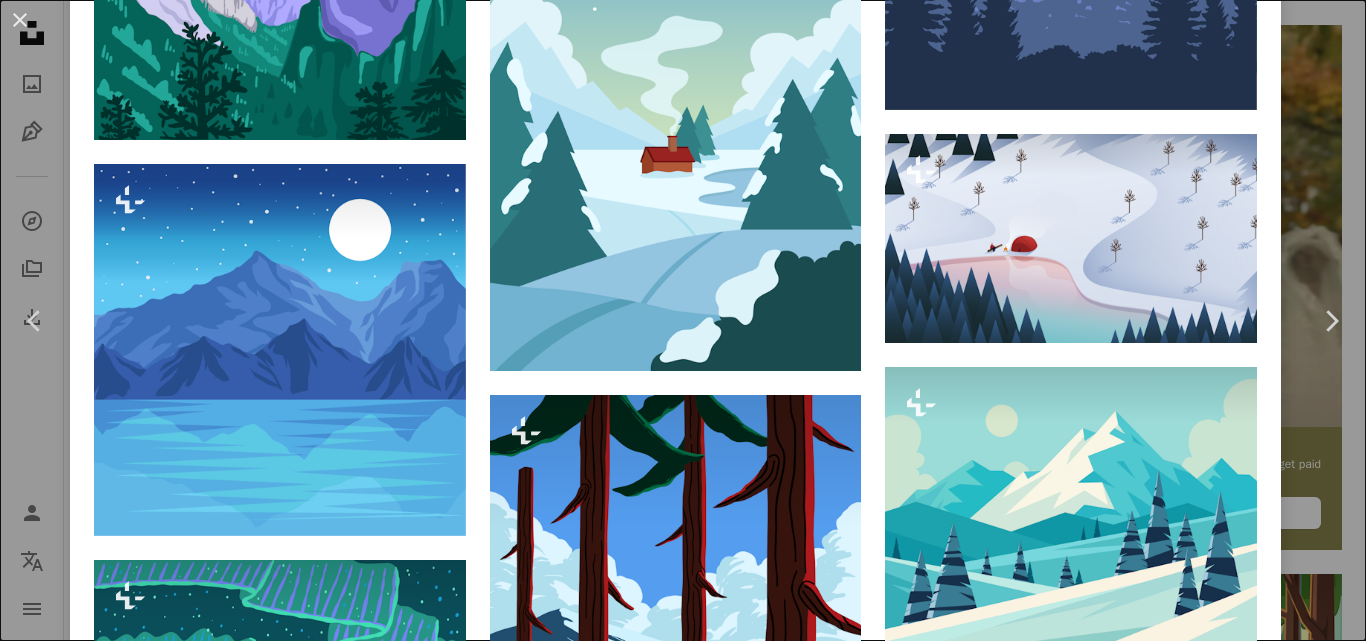 scroll, scrollTop: 1920, scrollLeft: 0, axis: vertical 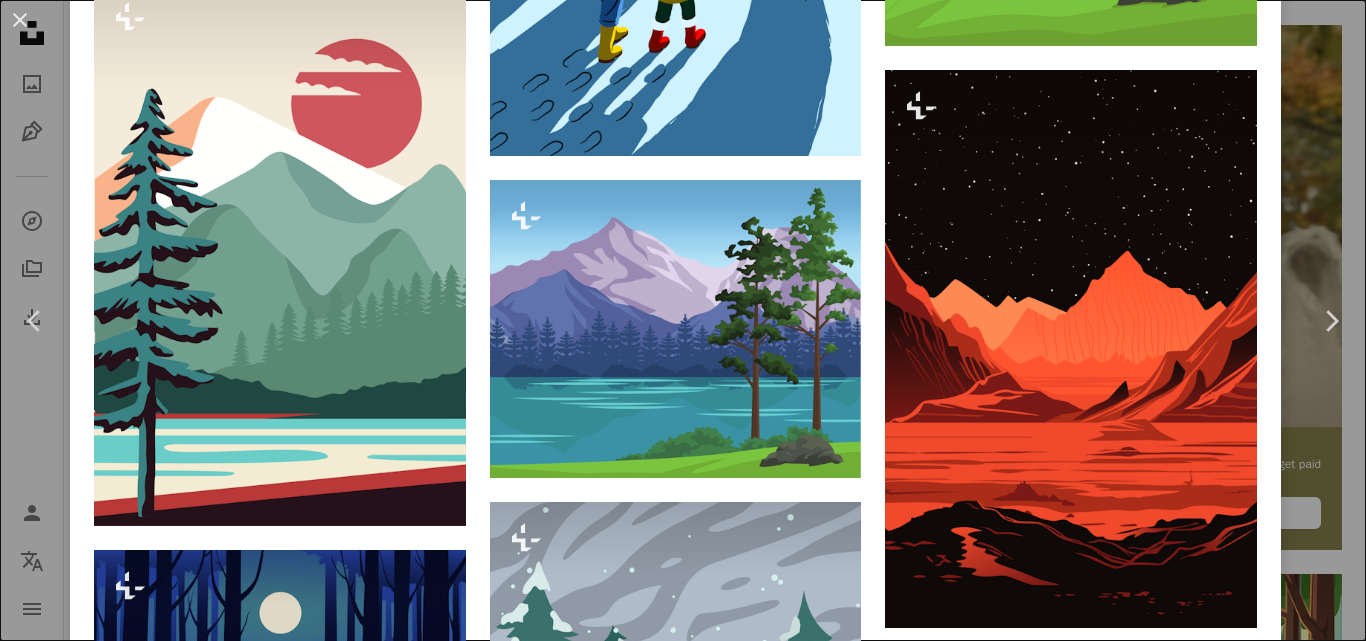 click on "Unsplash logo Unsplash Home A photo Pen Tool A compass A stack of folders Download Person Localization icon navigation menu A magnifying glass ****** An X shape Visual search Get Unsplash+ Log in Submit an image Browse premium images on iStock | 20% off at iStock ↗ Browse premium images on iStock 20% off at iStock ↗ View more ↗ View more on iStock ↗ A photo Photos 113k Pen Tool Illustrations 605 A stack of folders Collections 449k A group of people Users 1.2k A copyright icon © License Arrow down Aspect ratio Orientation Arrow down Unfold Sort by Relevance Arrow down Filters Filters Forest Chevron right leaves mountain jungle trees mountains landscape waterfall flowers river dark forest lake beach Plus sign for Unsplash+ A heart A plus sign Getty Images For Unsplash+ A lock Download Plus sign for Unsplash+ A heart A plus sign Fast Ink For Unsplash+ A lock Download Plus sign for Unsplash+ A heart A plus sign Getty Images For Unsplash+ A lock Download Plus sign for Unsplash+ For" at bounding box center (683, 1940) 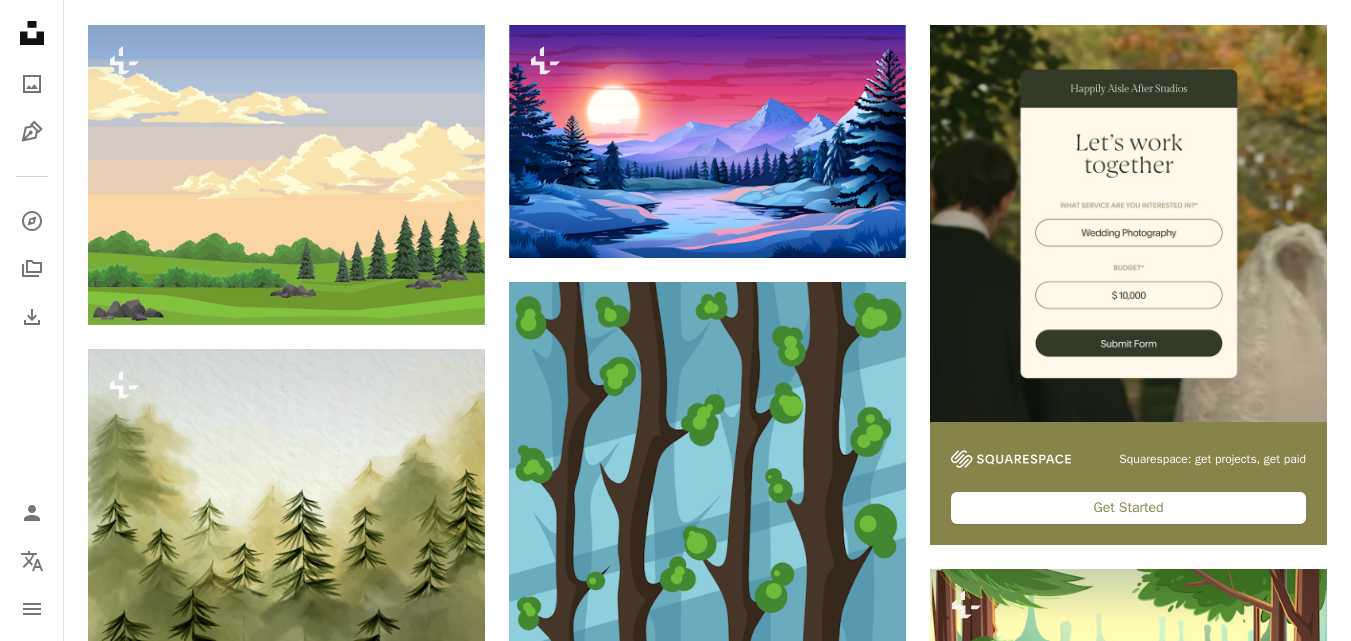 scroll, scrollTop: 0, scrollLeft: 0, axis: both 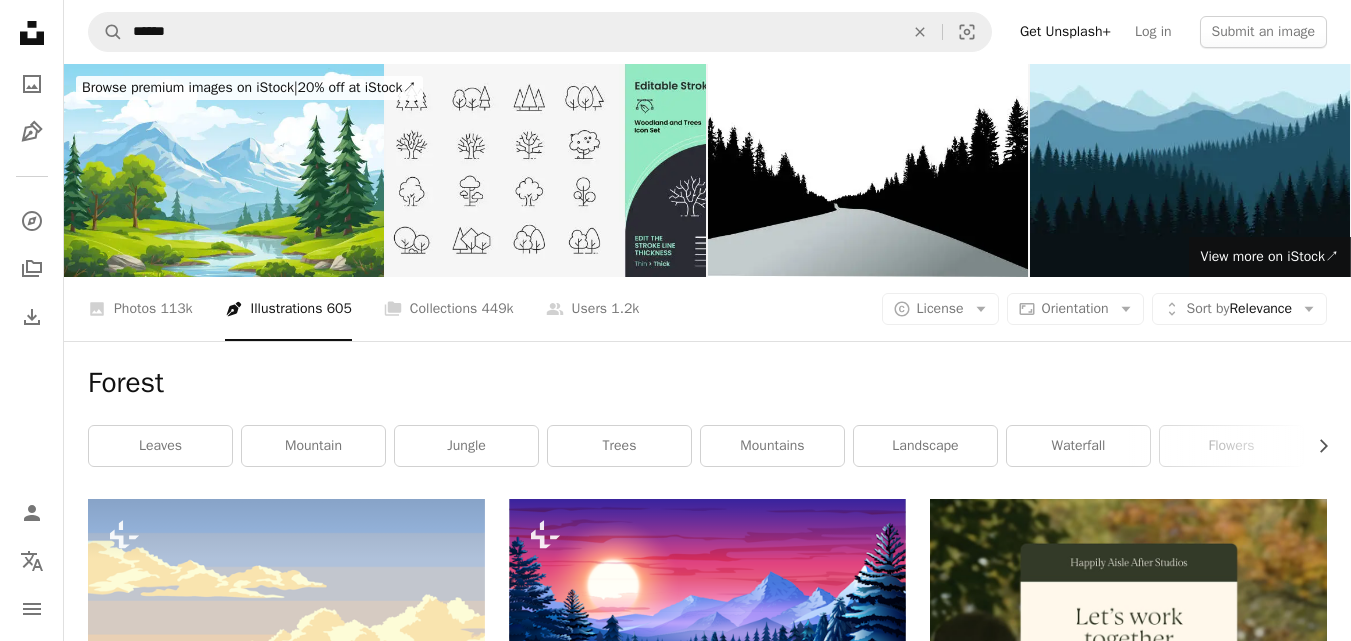 drag, startPoint x: 319, startPoint y: 312, endPoint x: 242, endPoint y: 310, distance: 77.02597 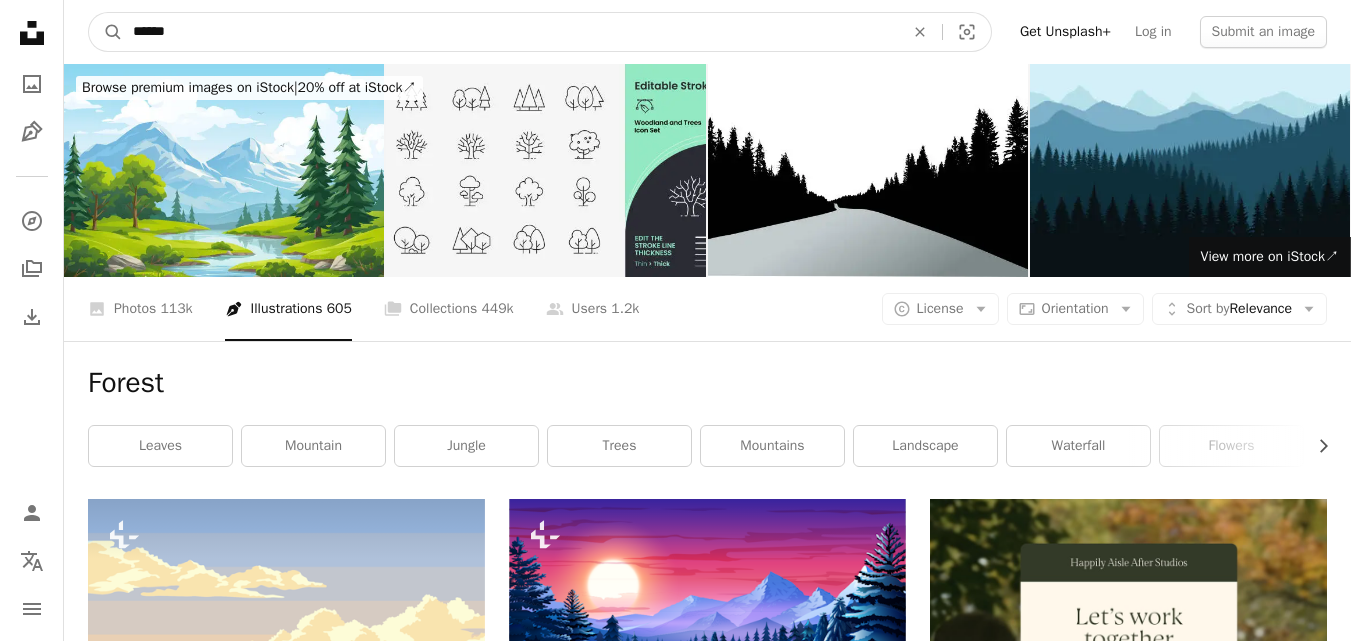 drag, startPoint x: 258, startPoint y: 37, endPoint x: 130, endPoint y: 39, distance: 128.01562 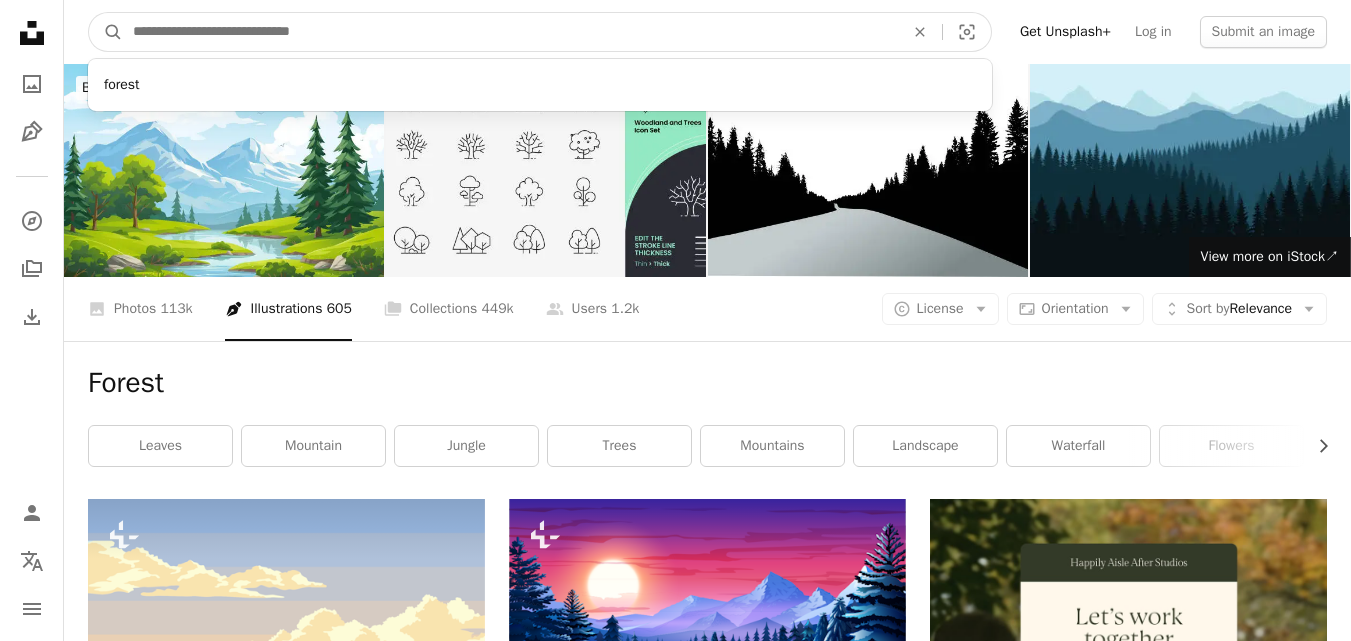 paste on "**********" 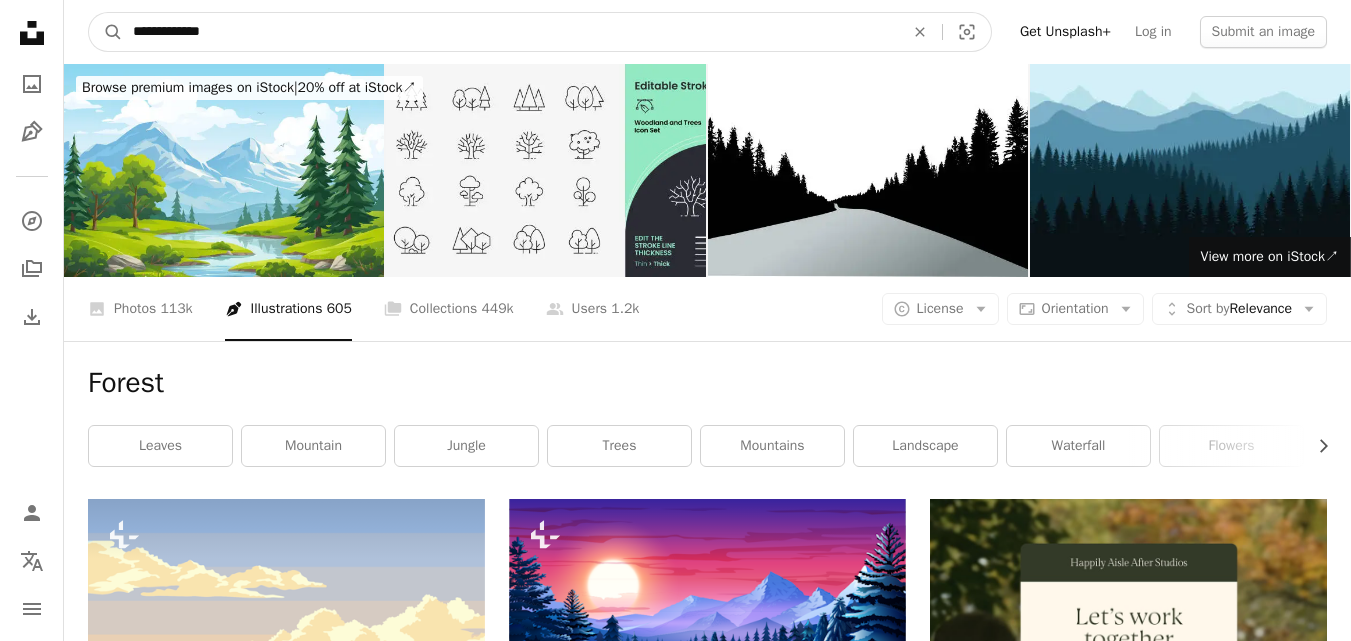 type on "**********" 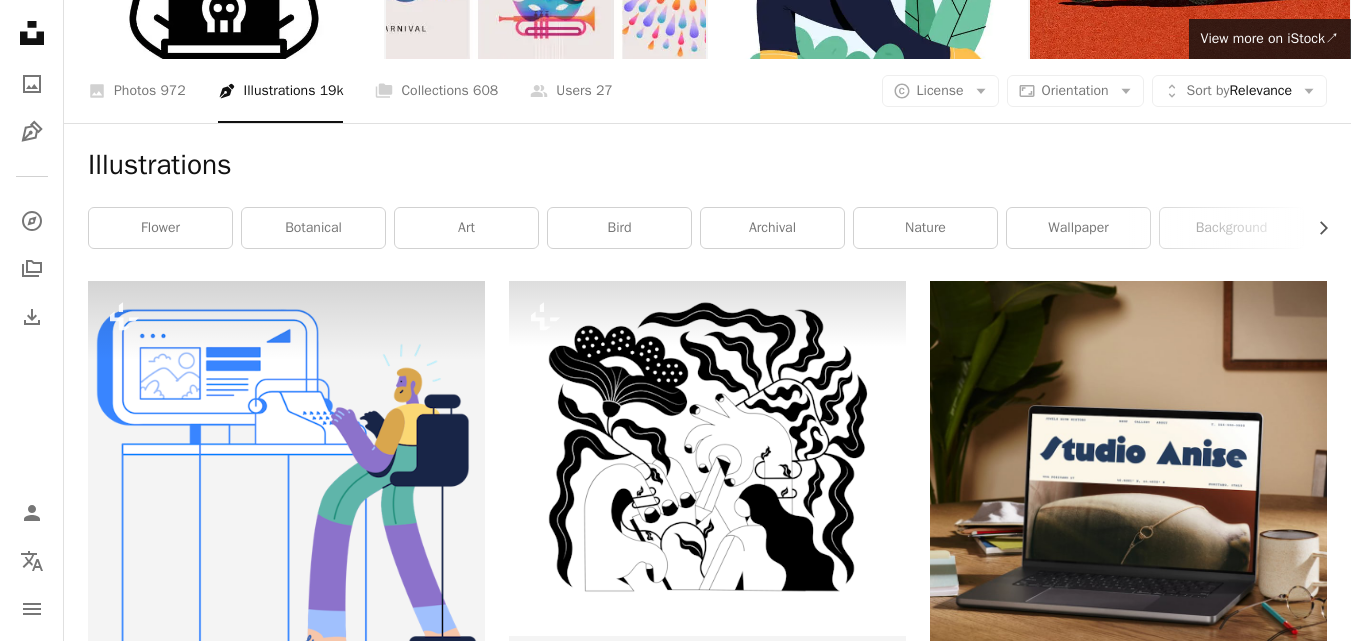 scroll, scrollTop: 758, scrollLeft: 0, axis: vertical 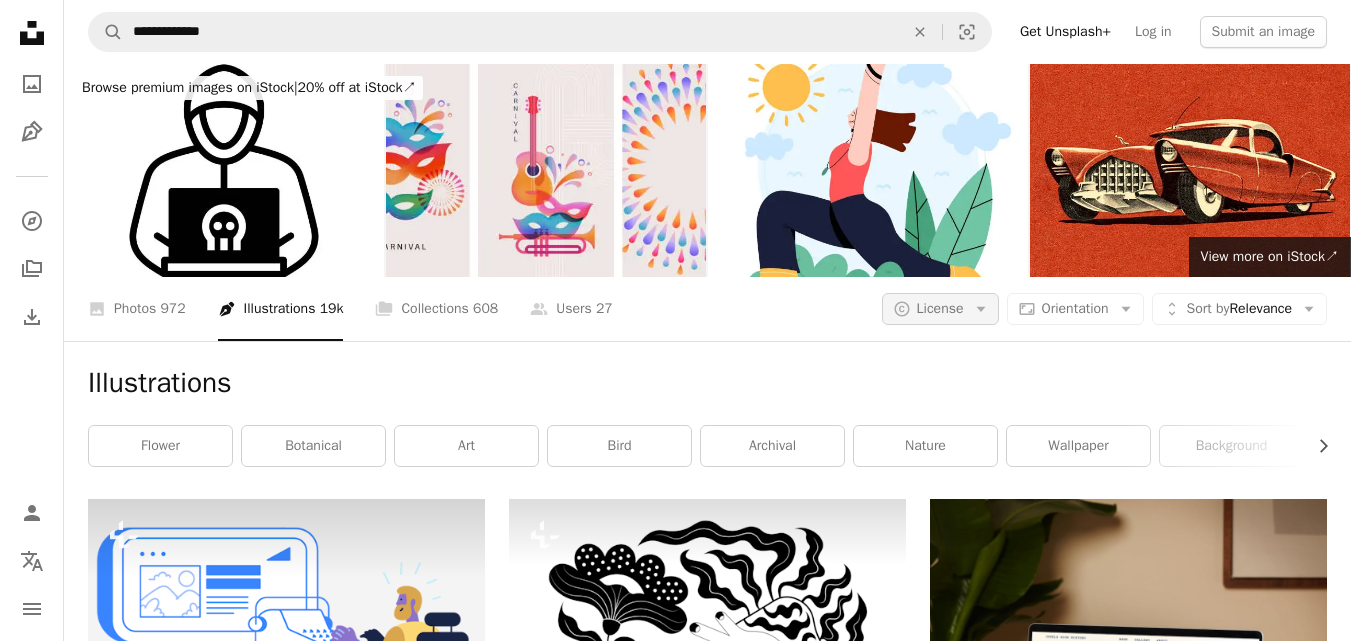 click on "Arrow down" 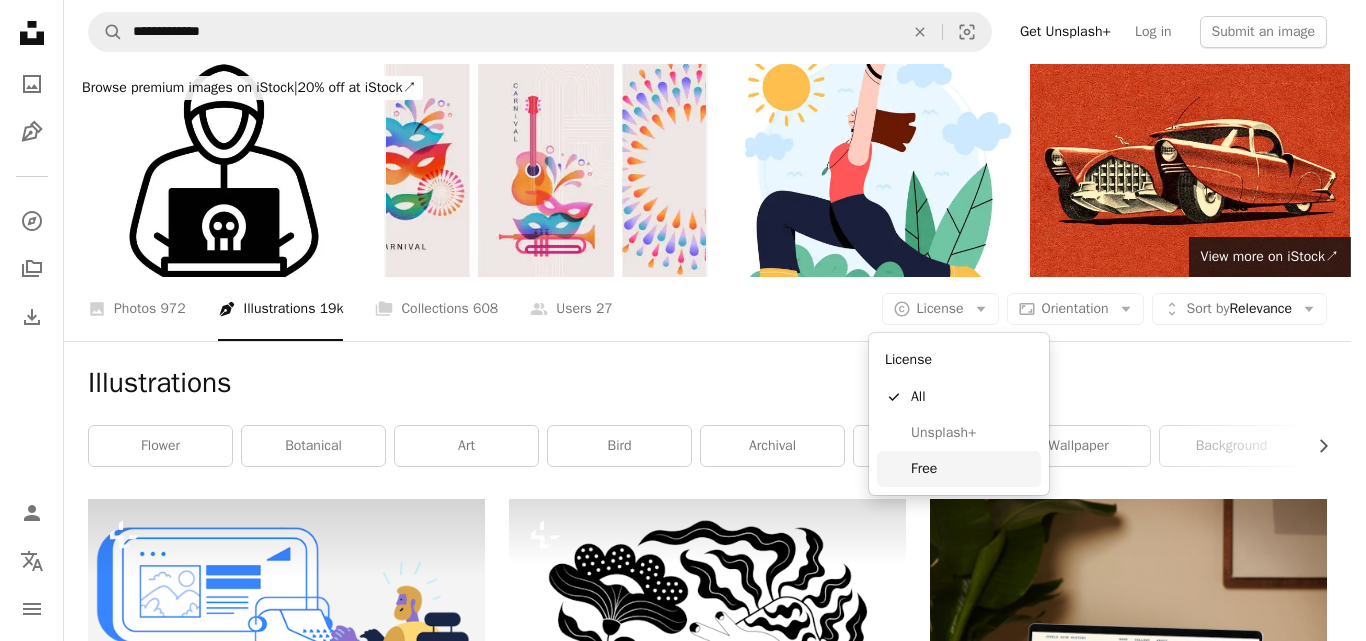 click on "Free" at bounding box center [972, 469] 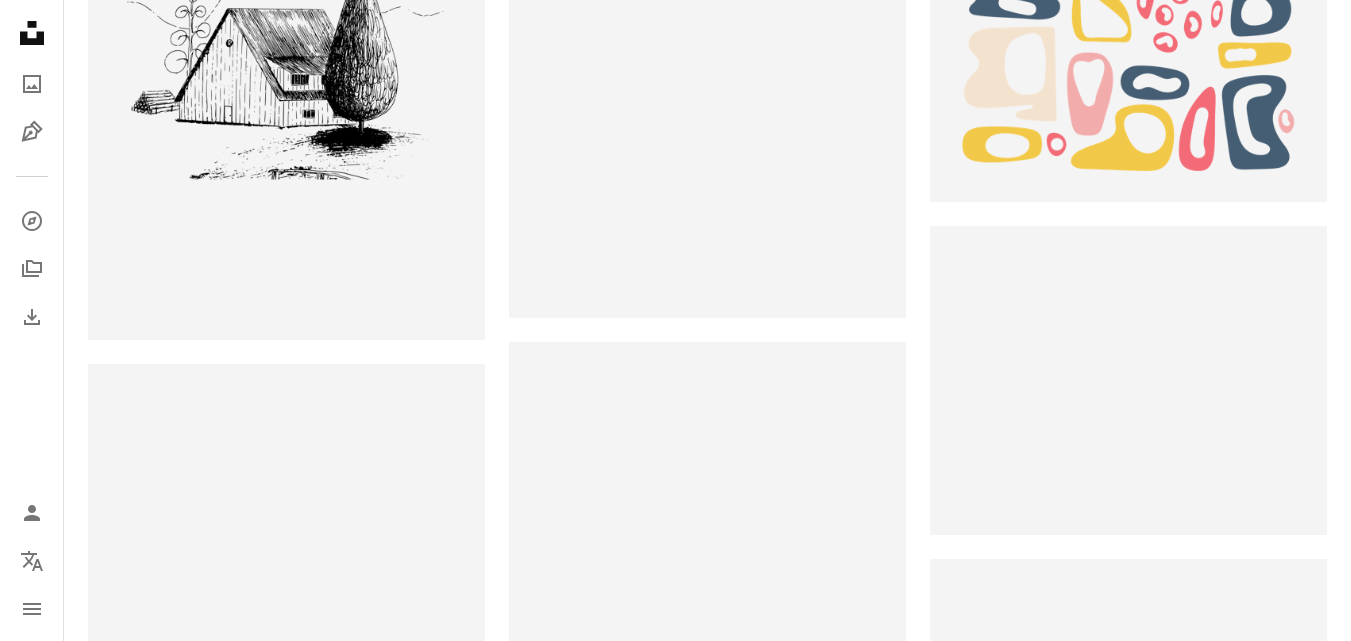 scroll, scrollTop: 1559, scrollLeft: 0, axis: vertical 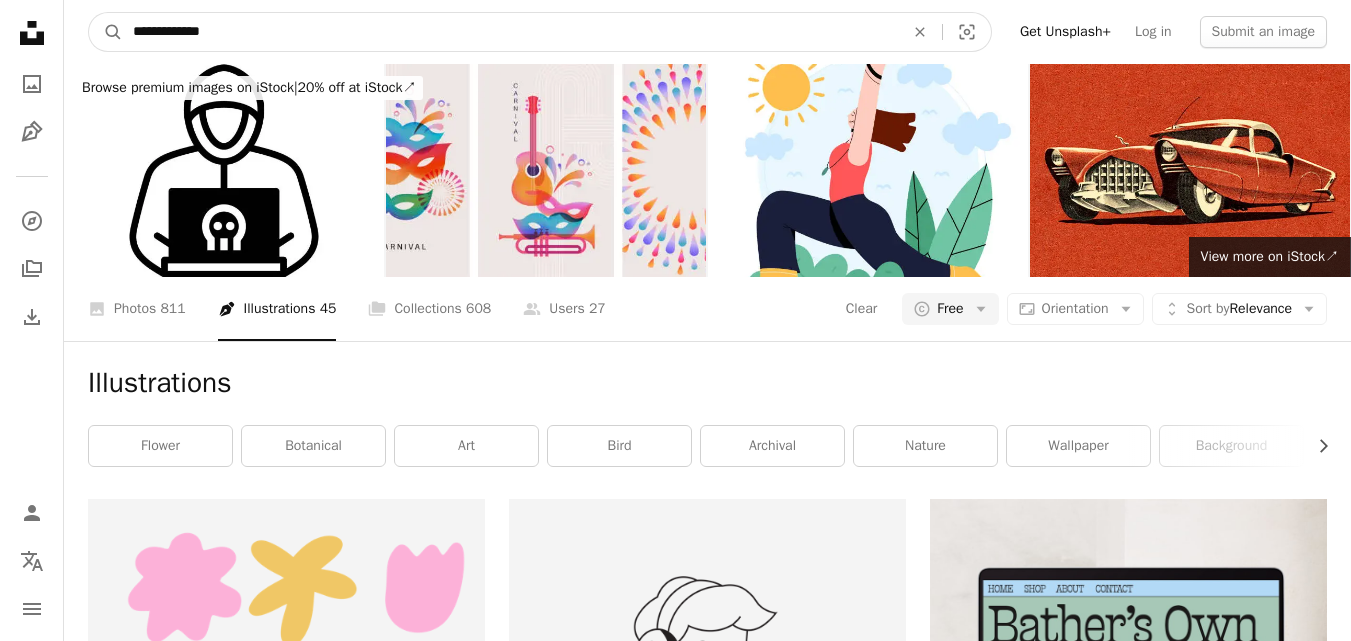 click on "**********" at bounding box center (510, 32) 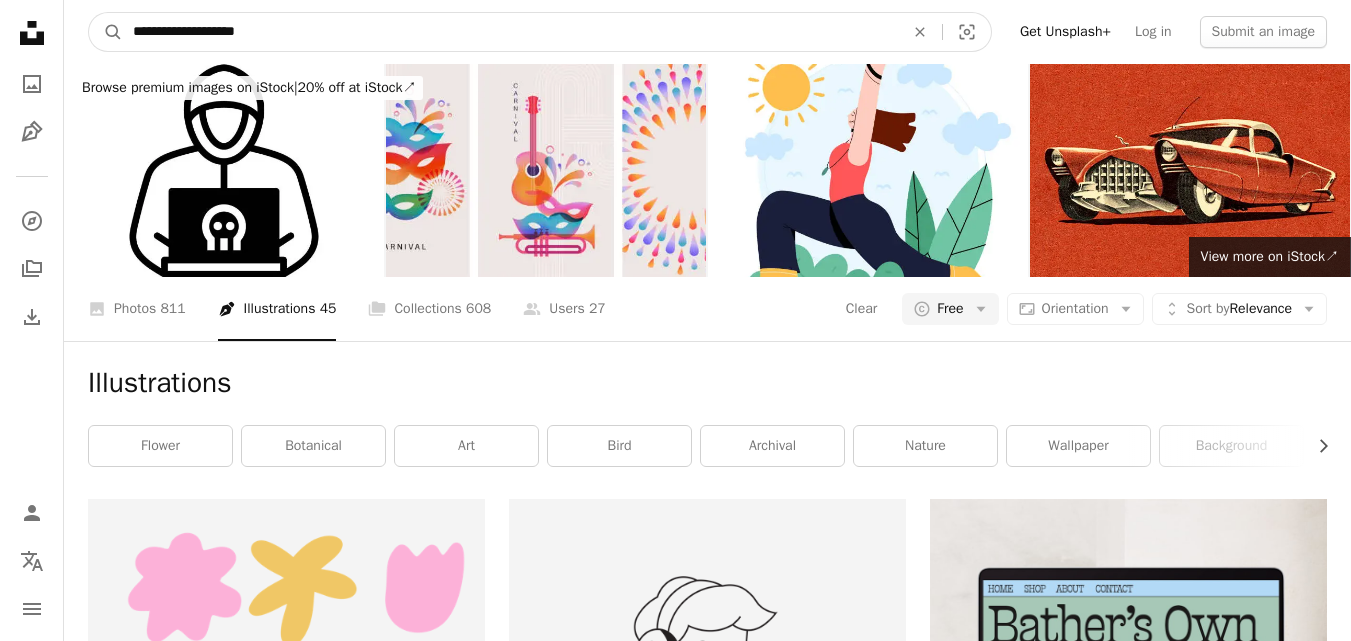 type on "**********" 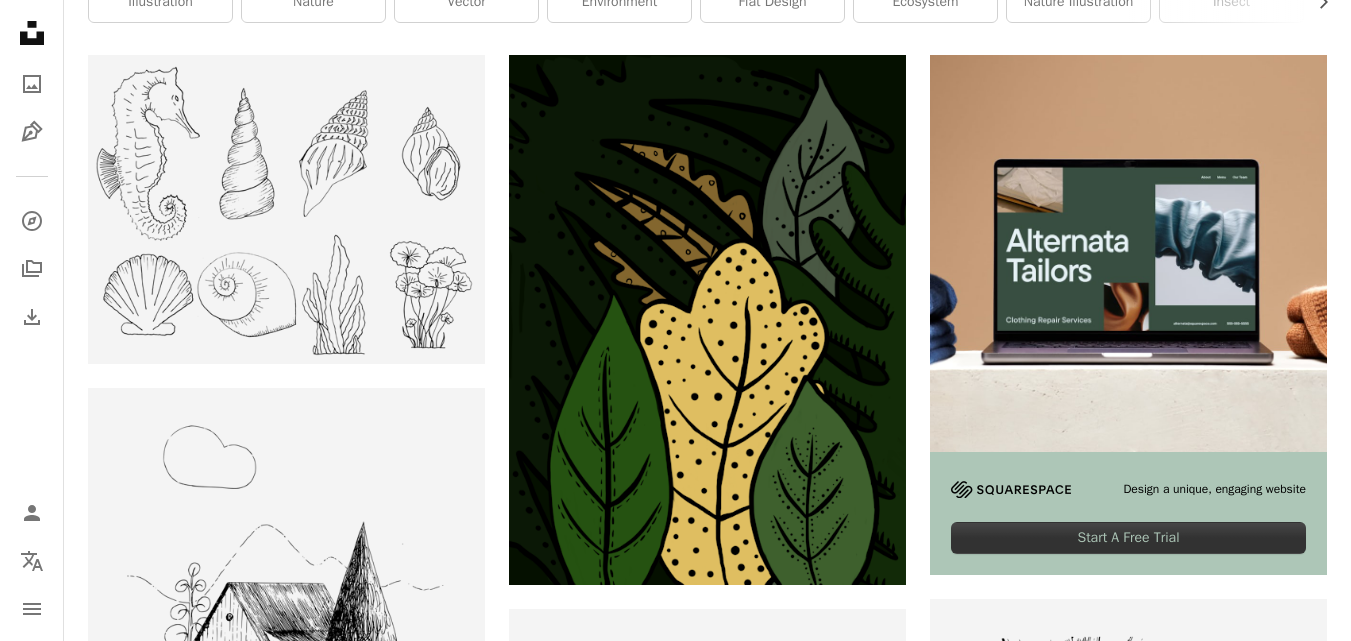 scroll, scrollTop: 0, scrollLeft: 0, axis: both 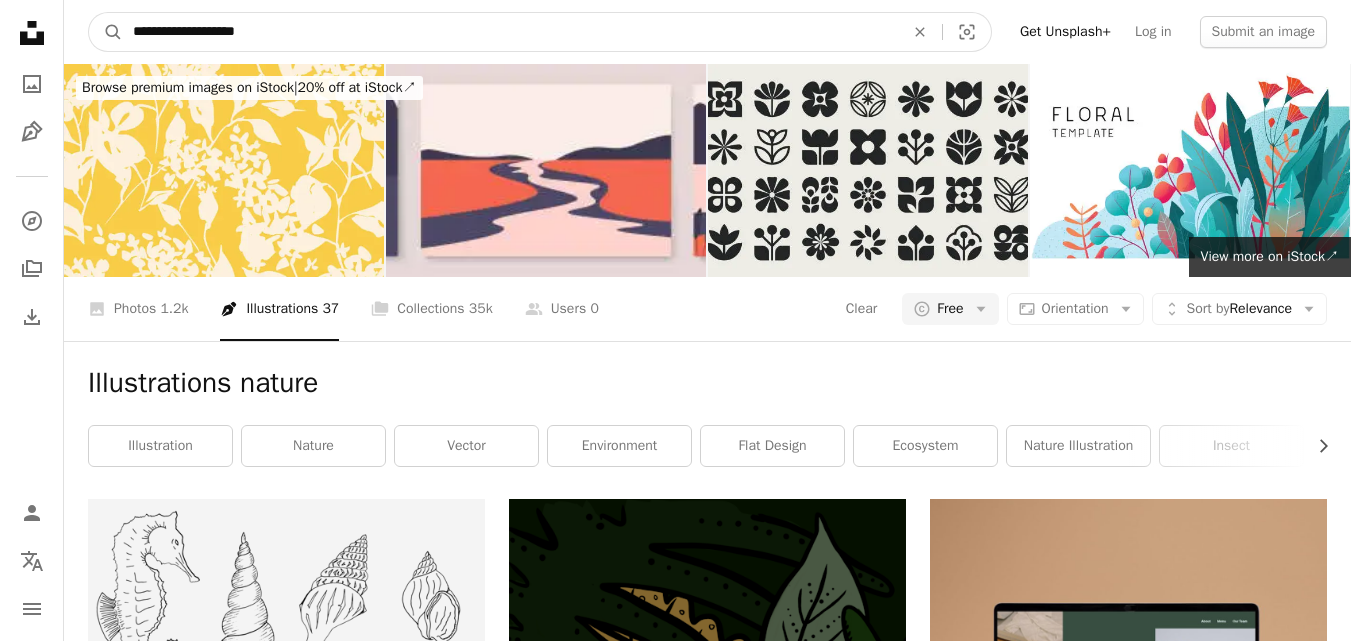 click on "**********" at bounding box center (510, 32) 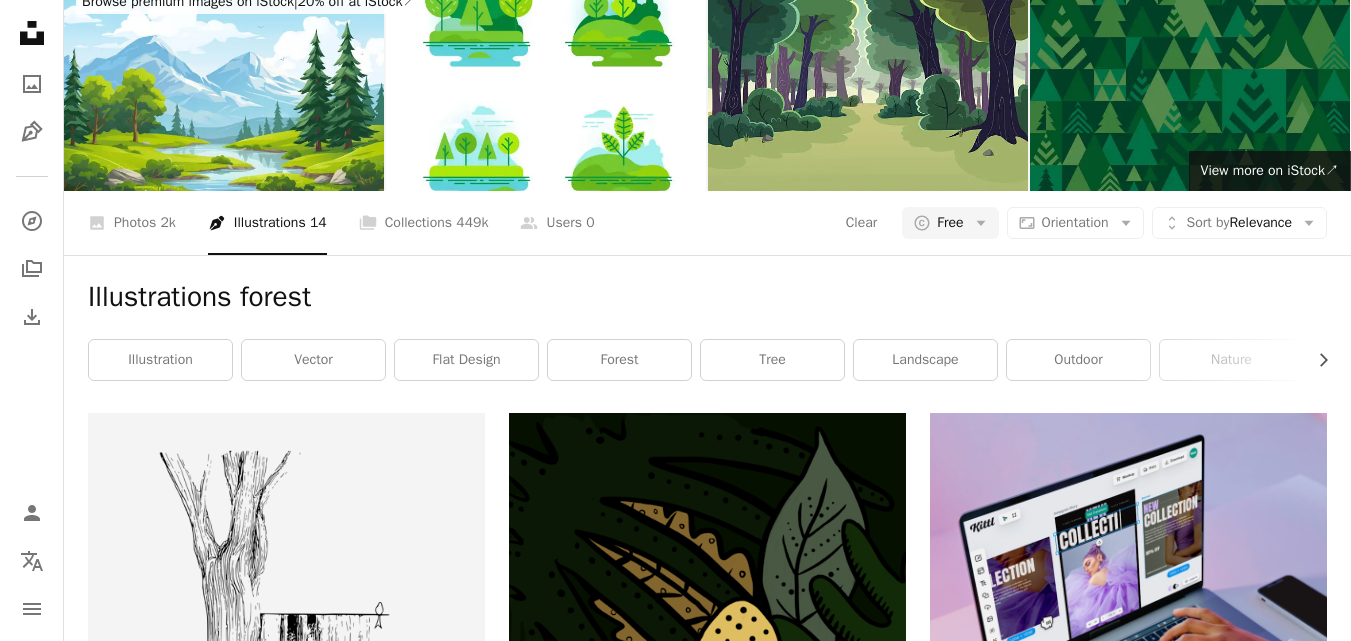 scroll, scrollTop: 63, scrollLeft: 0, axis: vertical 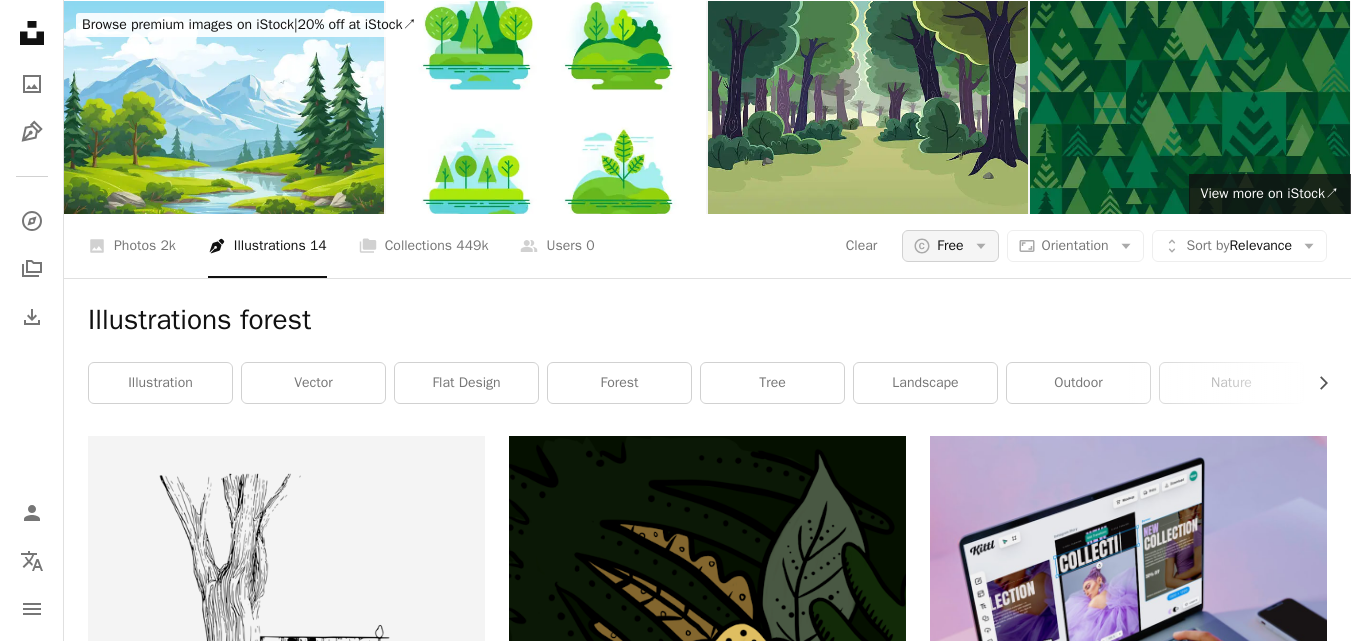 click on "A copyright icon © Free Arrow down" at bounding box center [950, 246] 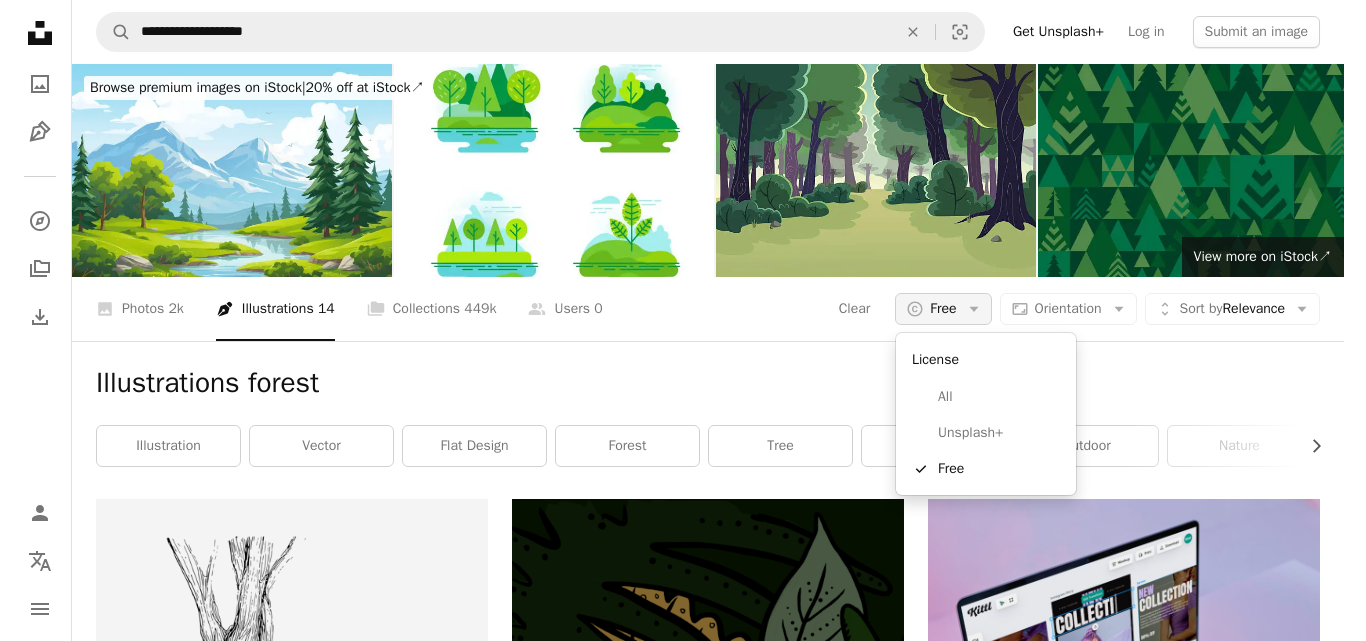 scroll, scrollTop: 0, scrollLeft: 0, axis: both 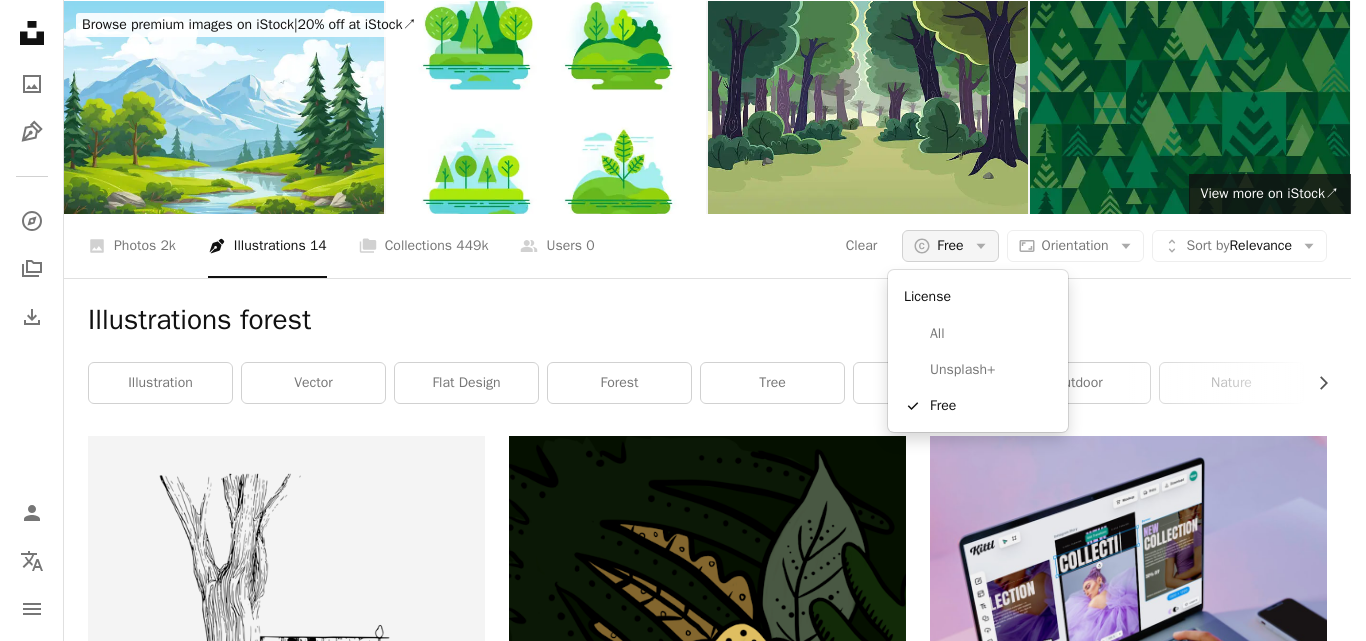 click on "A copyright icon © Free Arrow down" at bounding box center [950, 246] 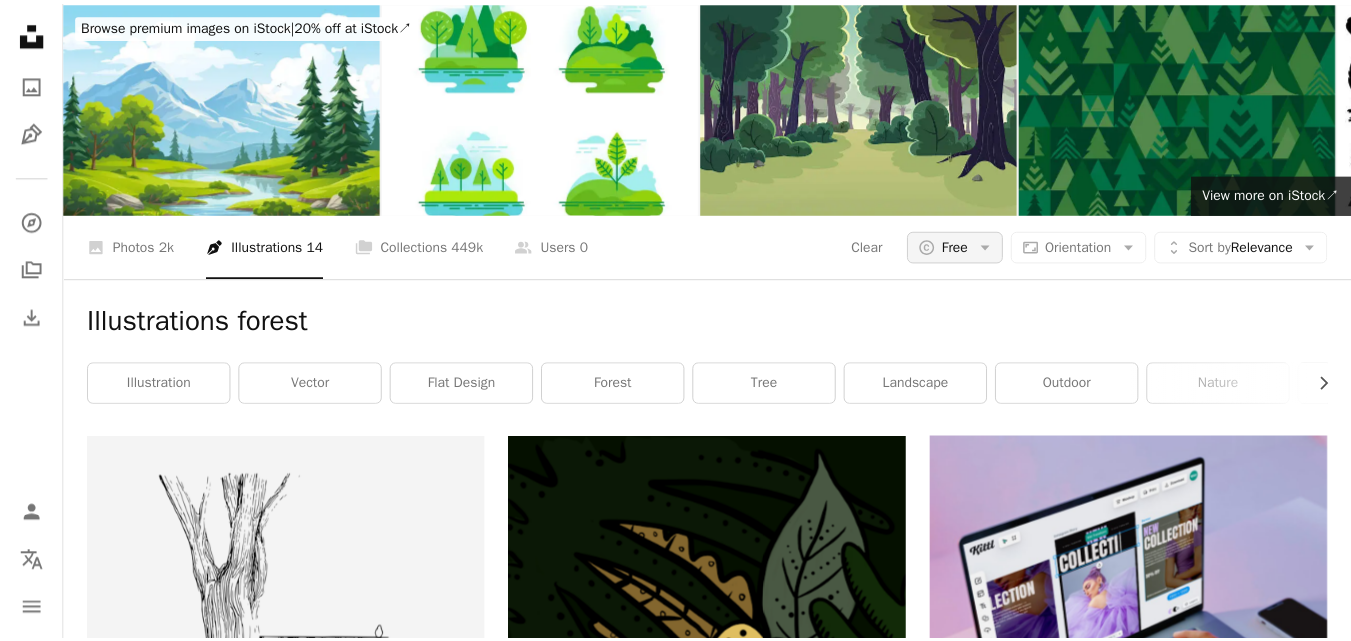 scroll, scrollTop: 63, scrollLeft: 0, axis: vertical 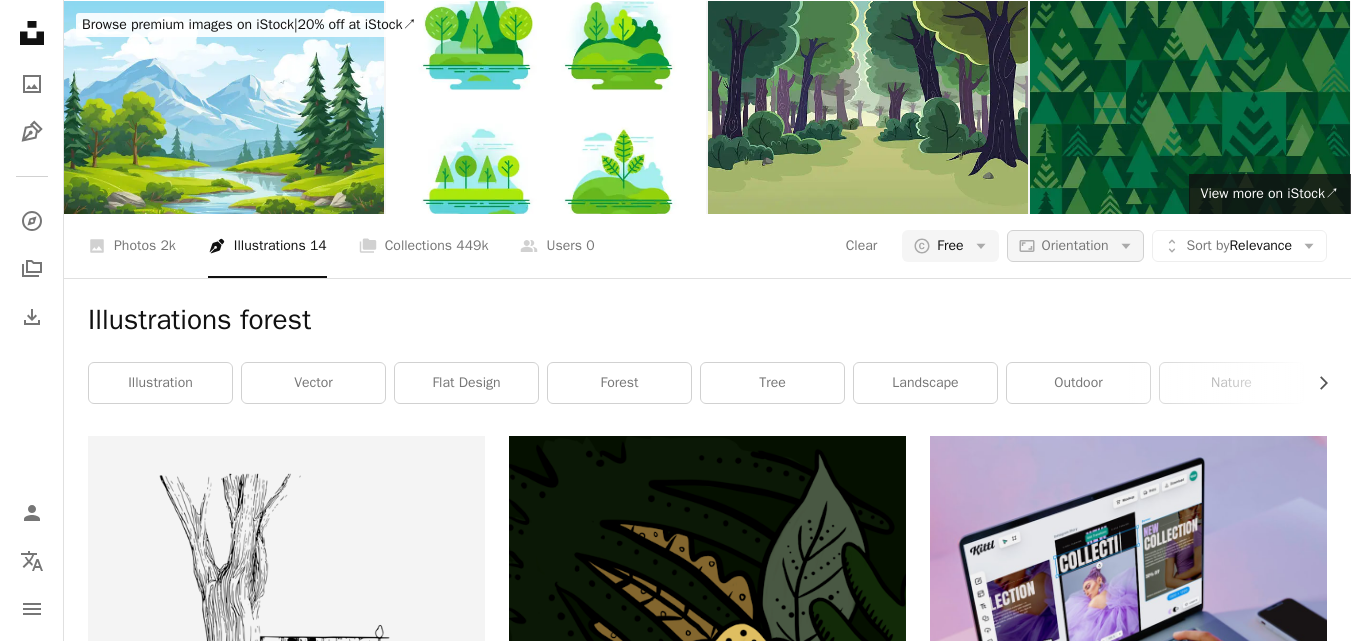 click on "Arrow down" 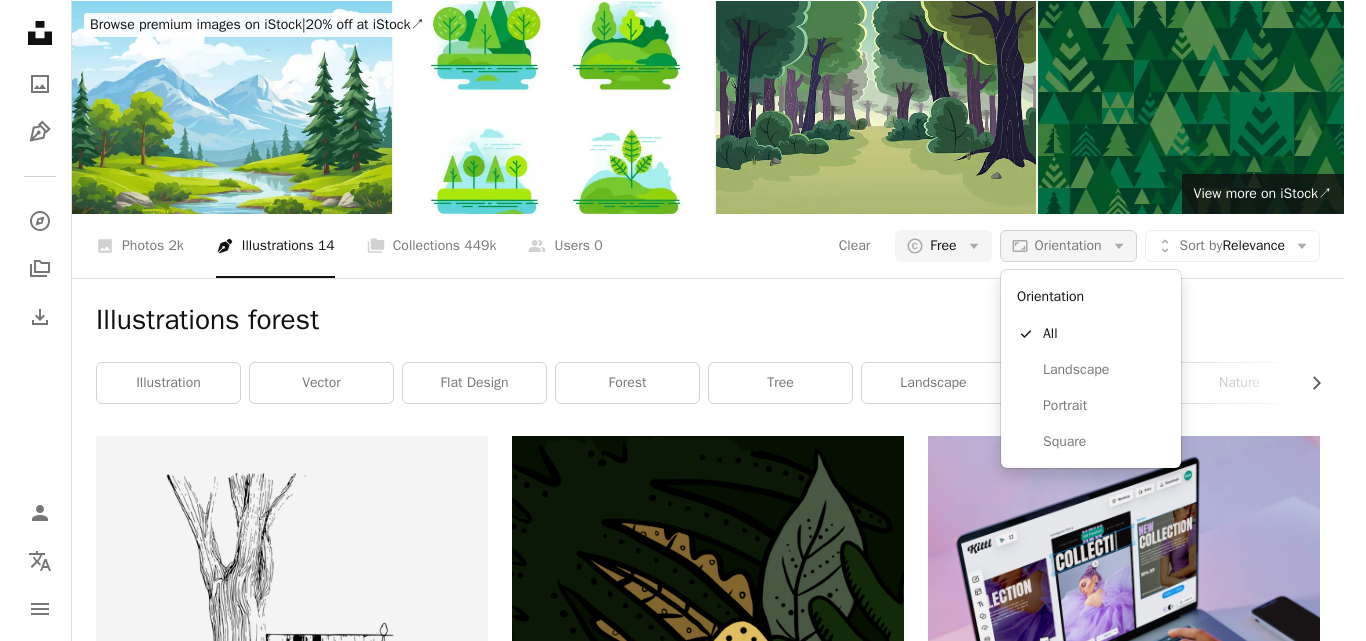 scroll, scrollTop: 0, scrollLeft: 0, axis: both 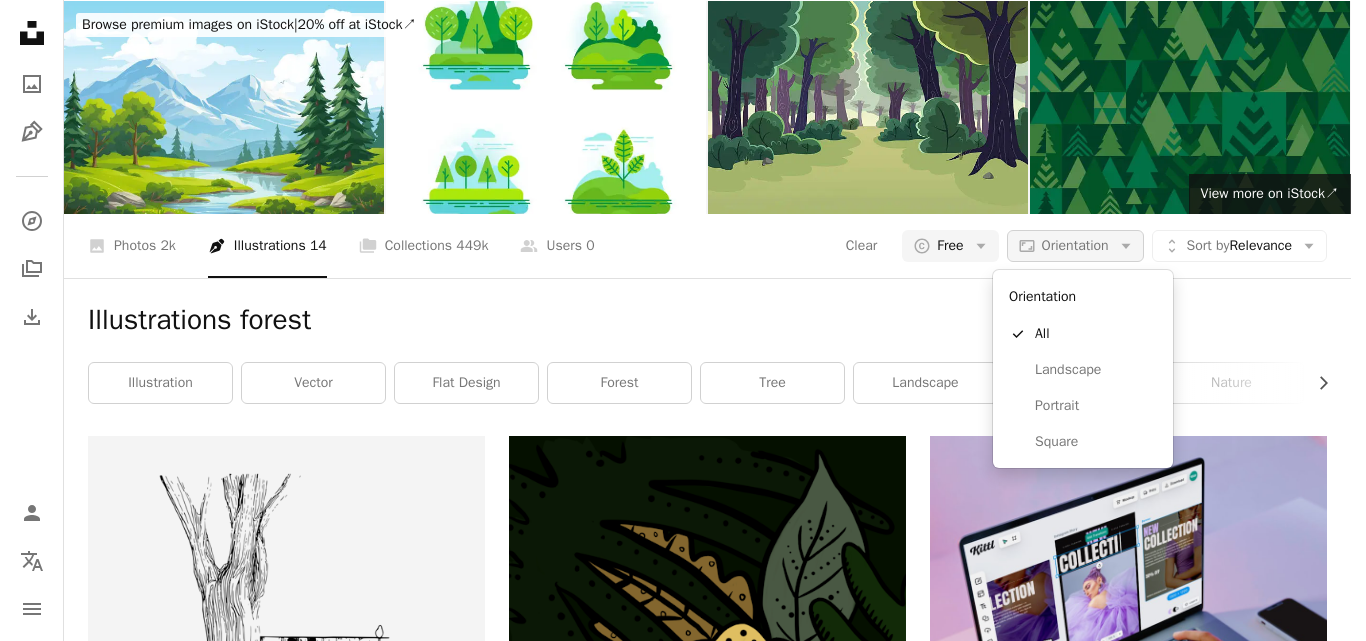 click on "Arrow down" 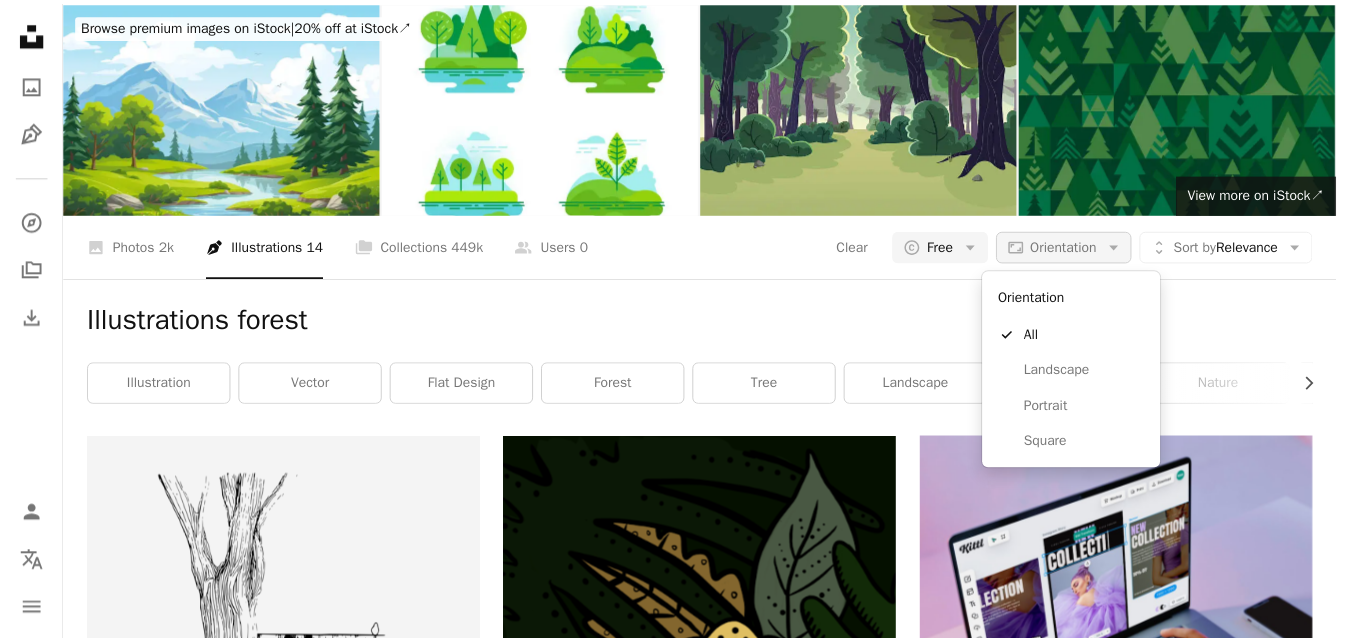 scroll, scrollTop: 63, scrollLeft: 0, axis: vertical 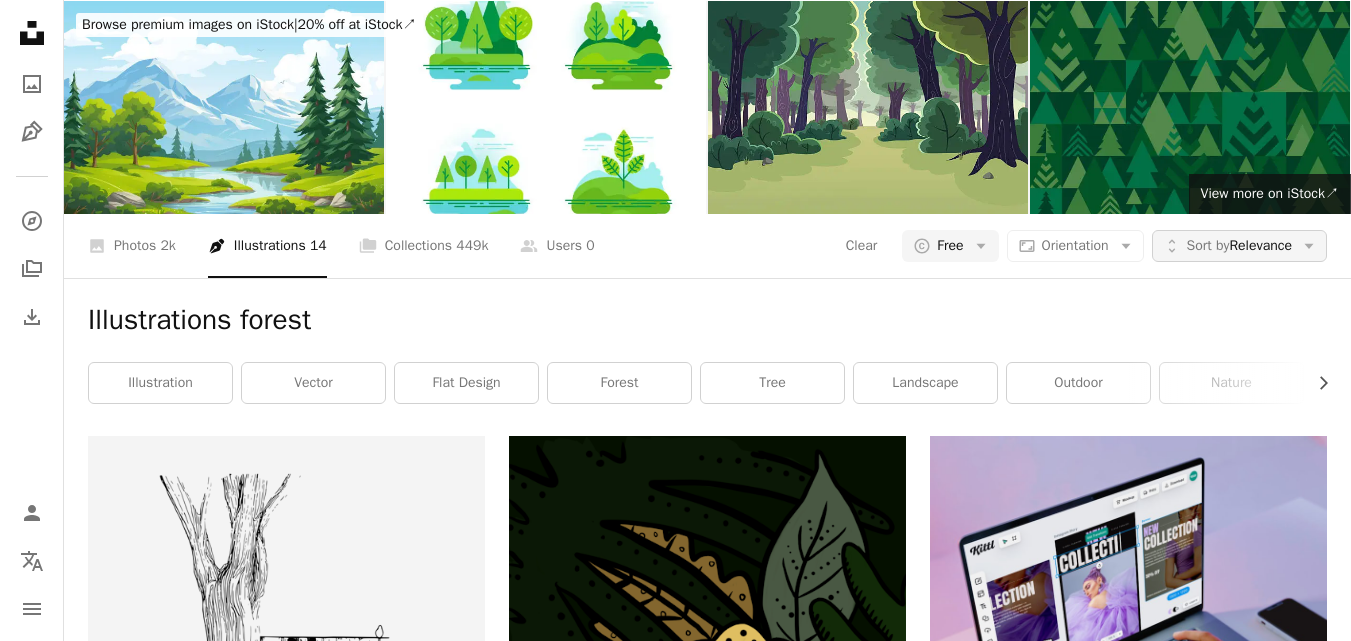 click on "Arrow down" 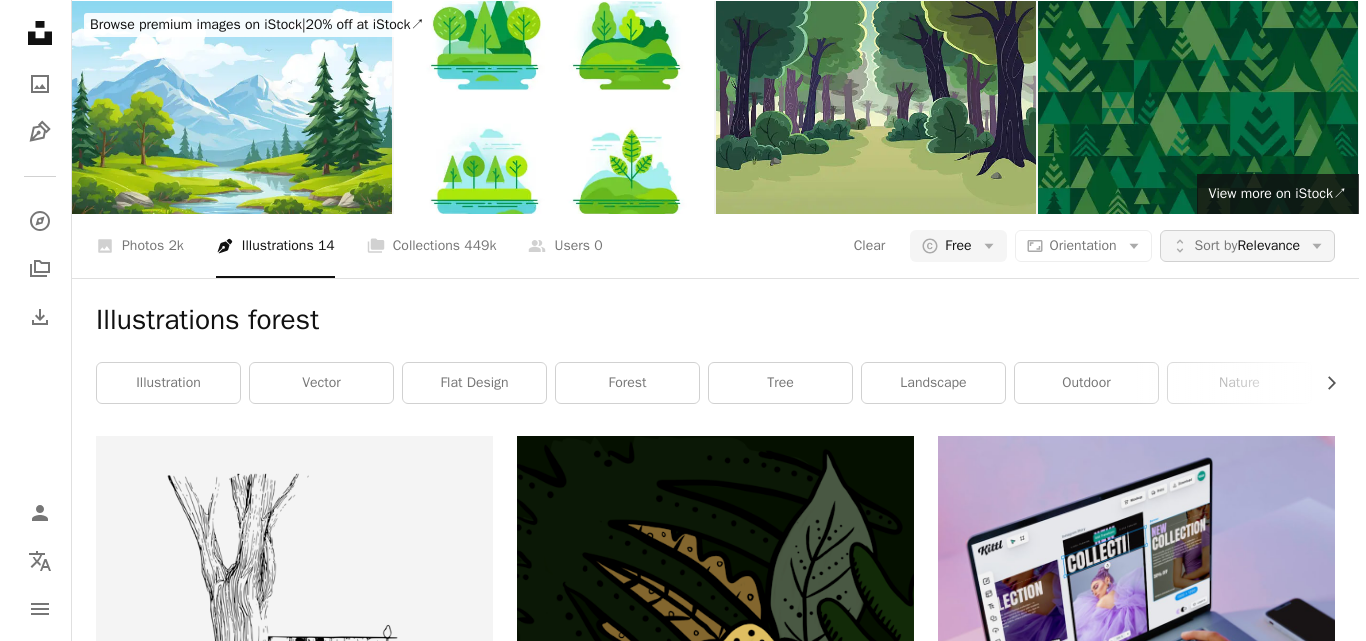 scroll, scrollTop: 0, scrollLeft: 0, axis: both 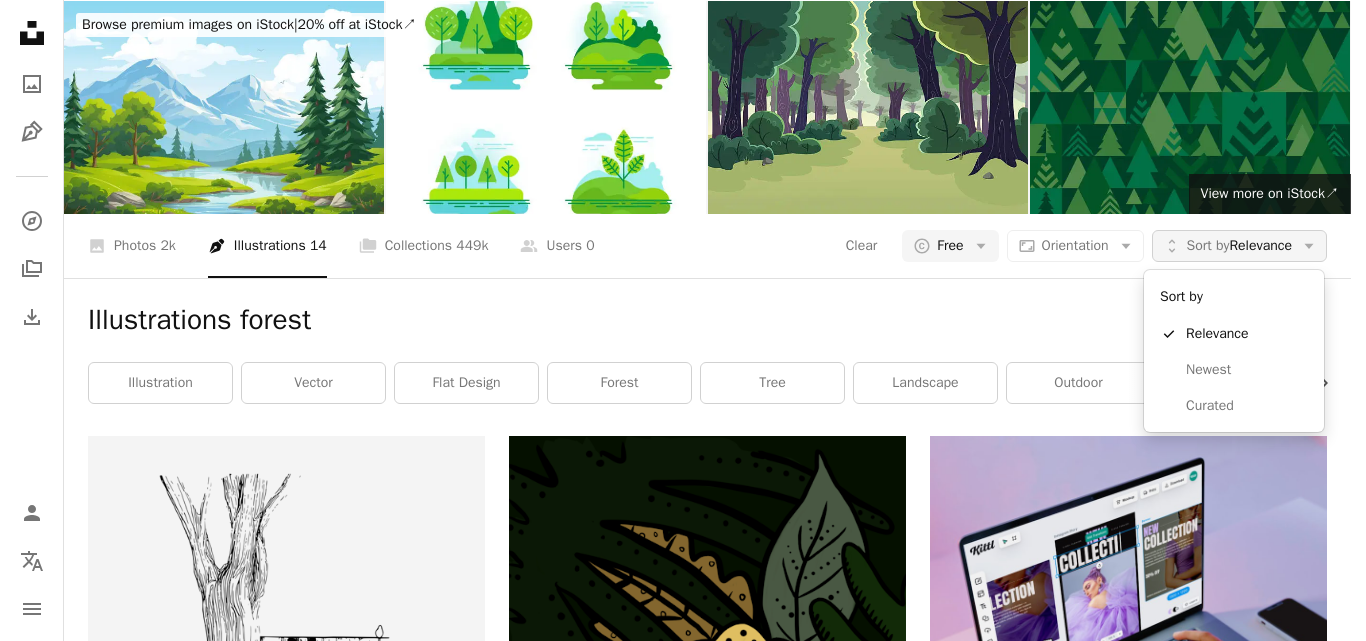 click on "Arrow down" 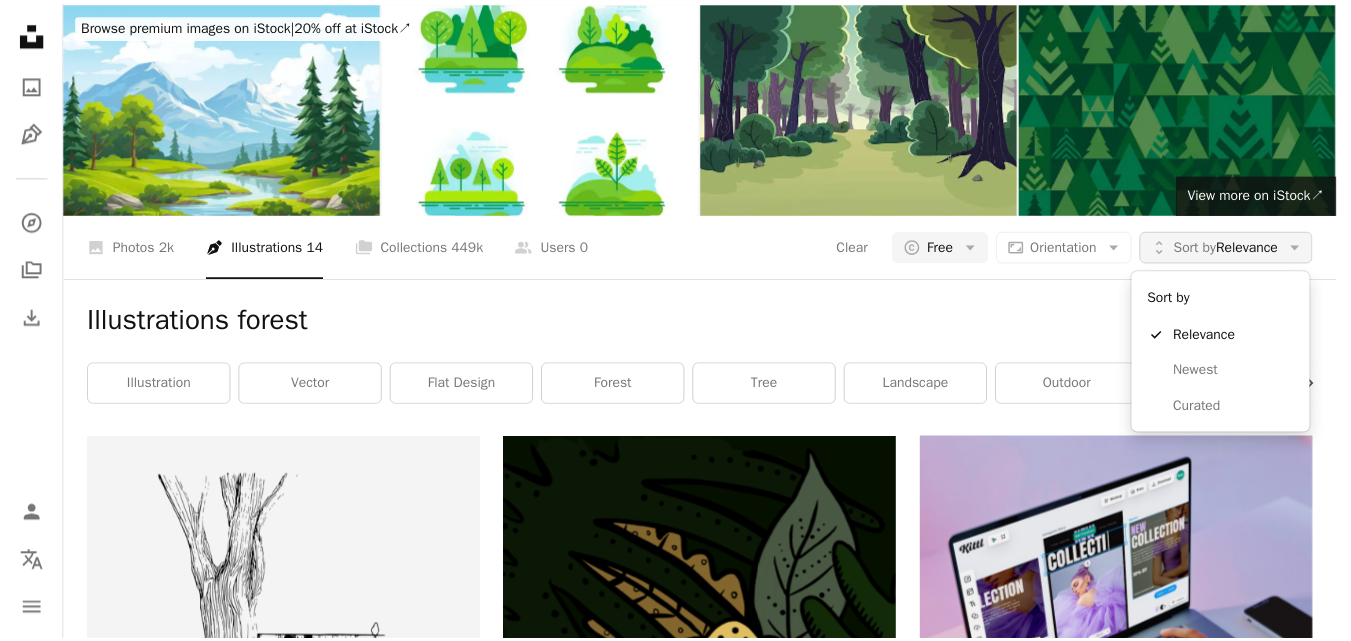 scroll, scrollTop: 63, scrollLeft: 0, axis: vertical 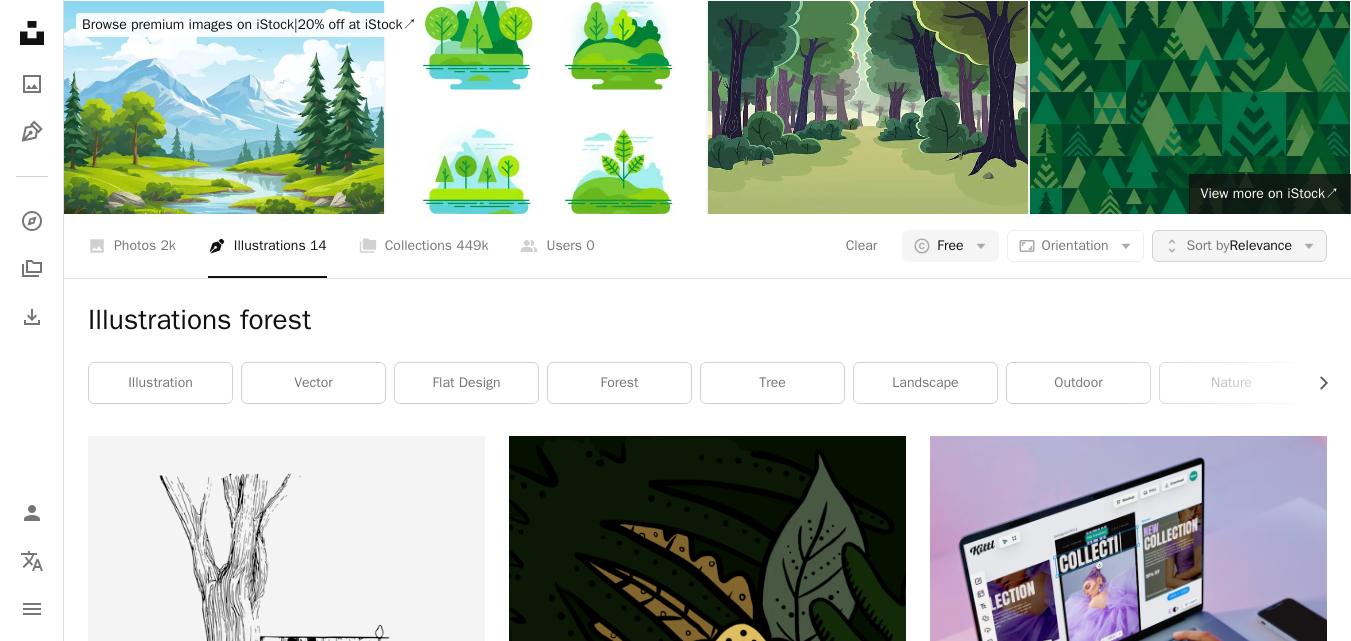 click on "Arrow down" 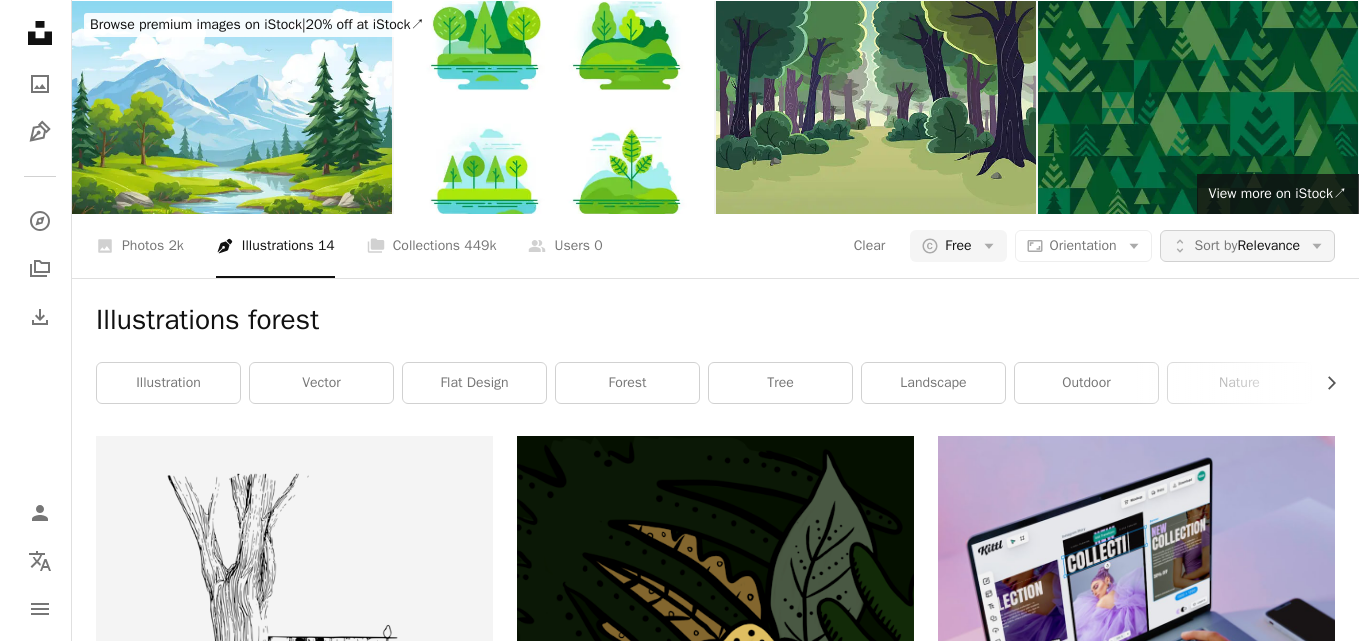 scroll, scrollTop: 0, scrollLeft: 0, axis: both 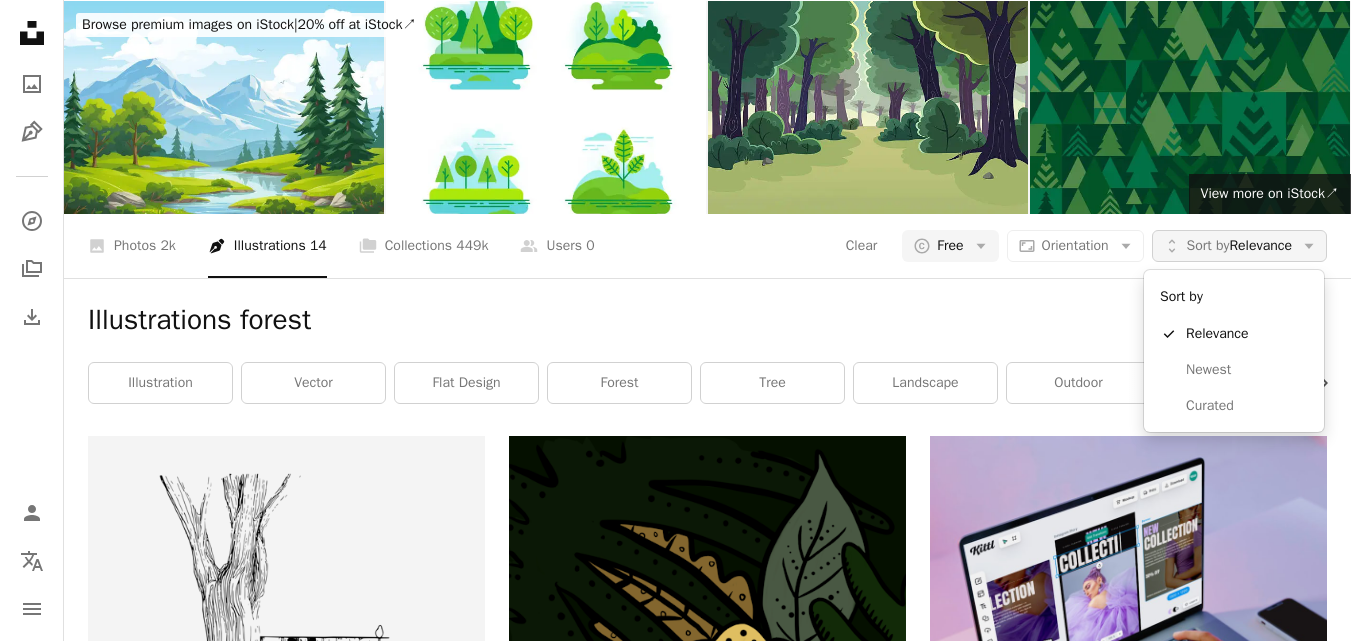 click on "Arrow down" 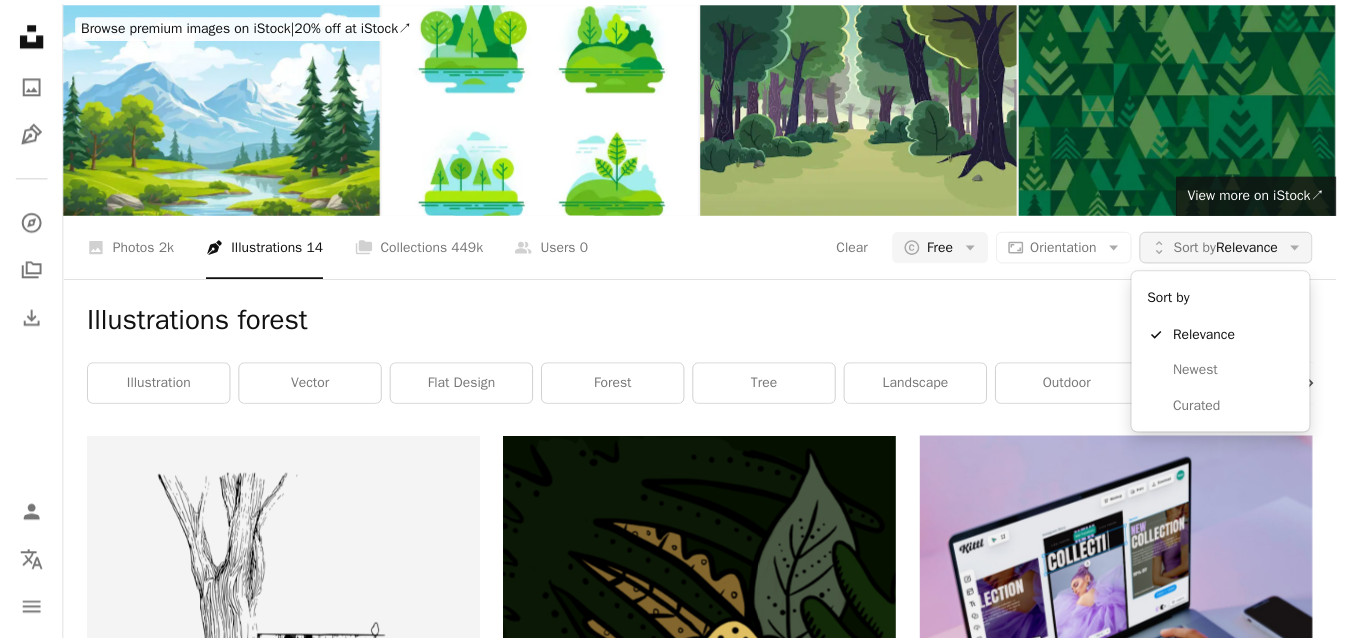 scroll, scrollTop: 63, scrollLeft: 0, axis: vertical 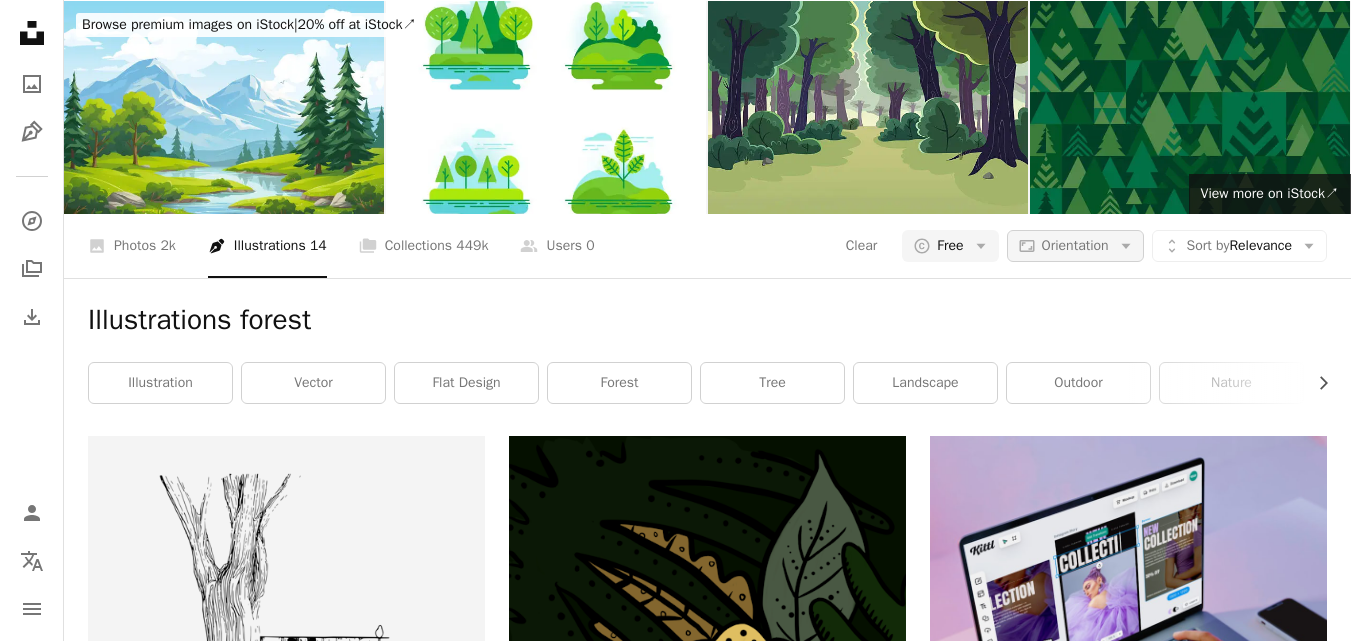 click on "Arrow down" 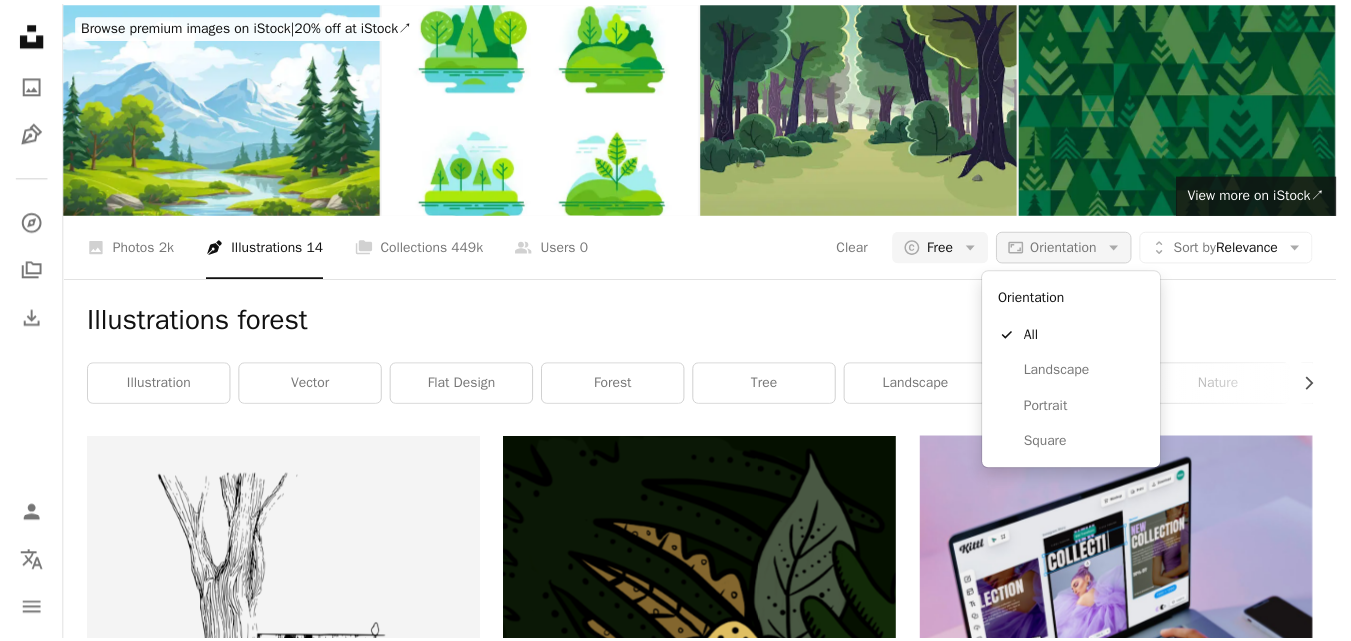 scroll, scrollTop: 0, scrollLeft: 0, axis: both 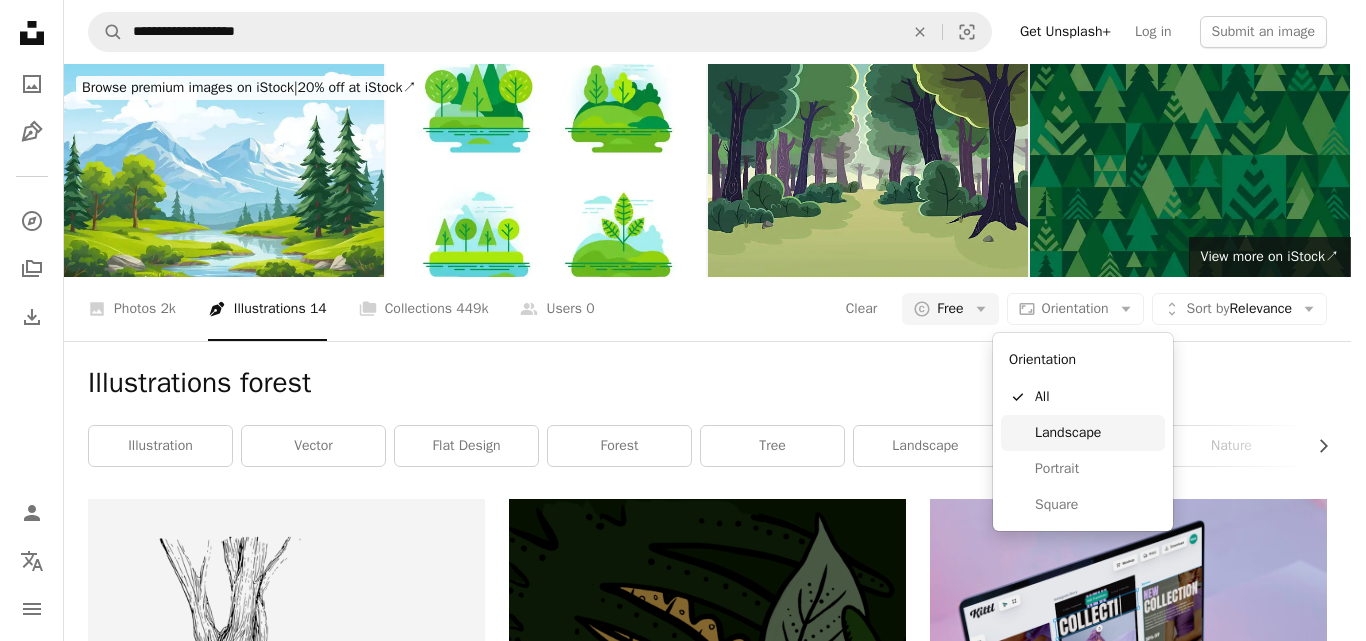 click on "Landscape" at bounding box center [1096, 433] 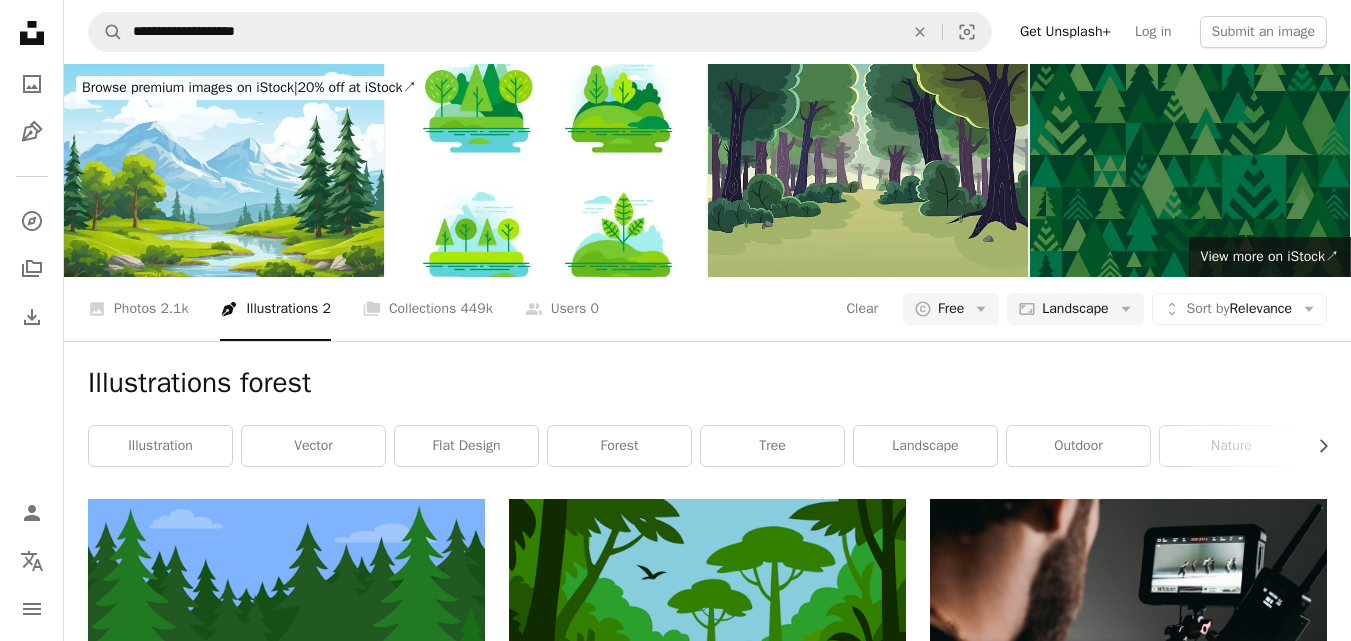 scroll, scrollTop: 742, scrollLeft: 0, axis: vertical 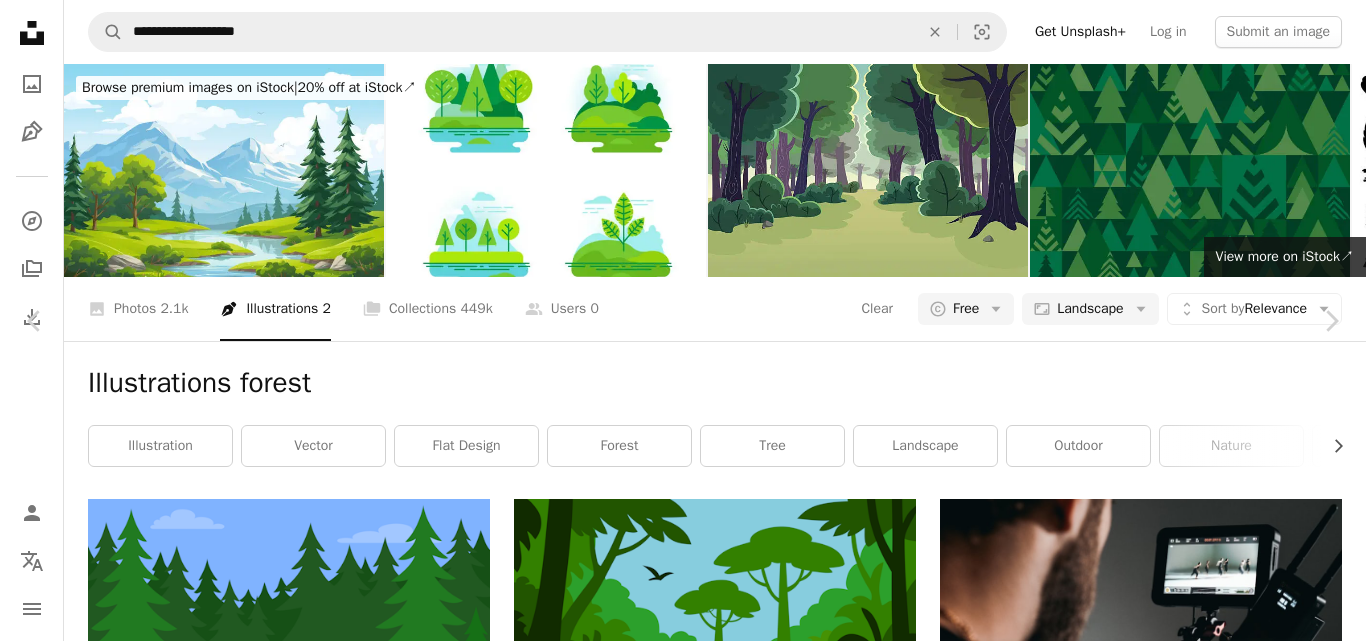 click on "Download free Chevron down" at bounding box center [1191, 3816] 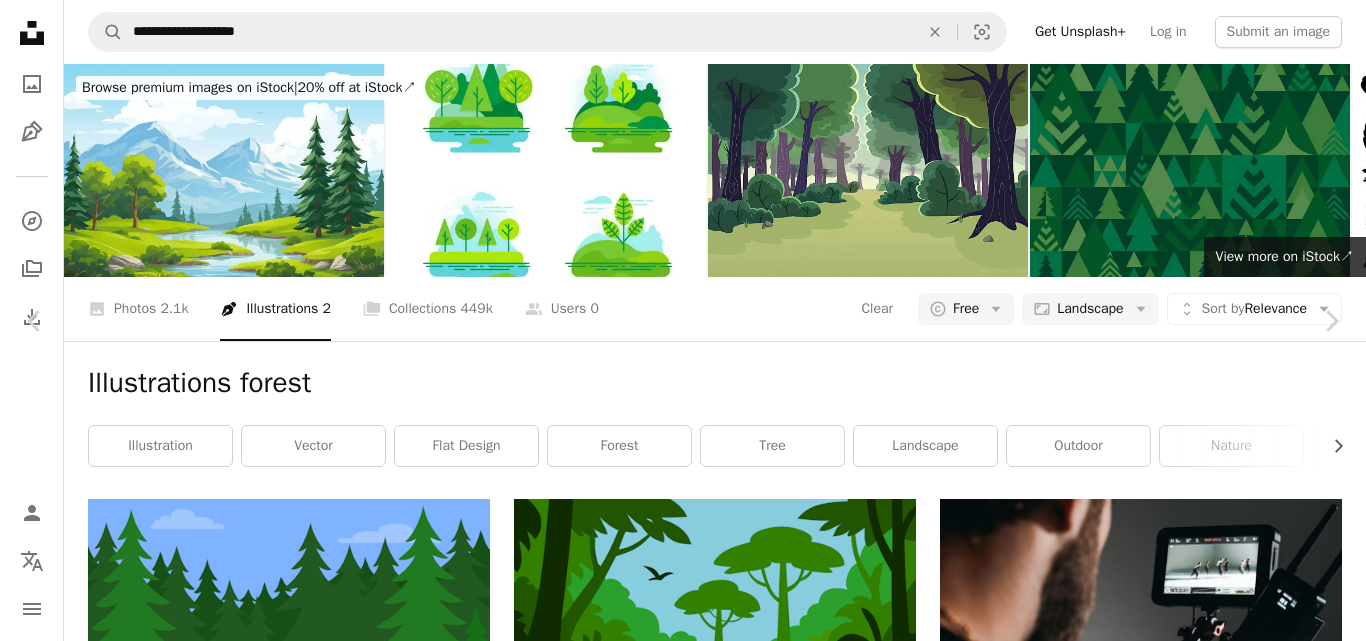 click on "JPG" at bounding box center (1148, 3866) 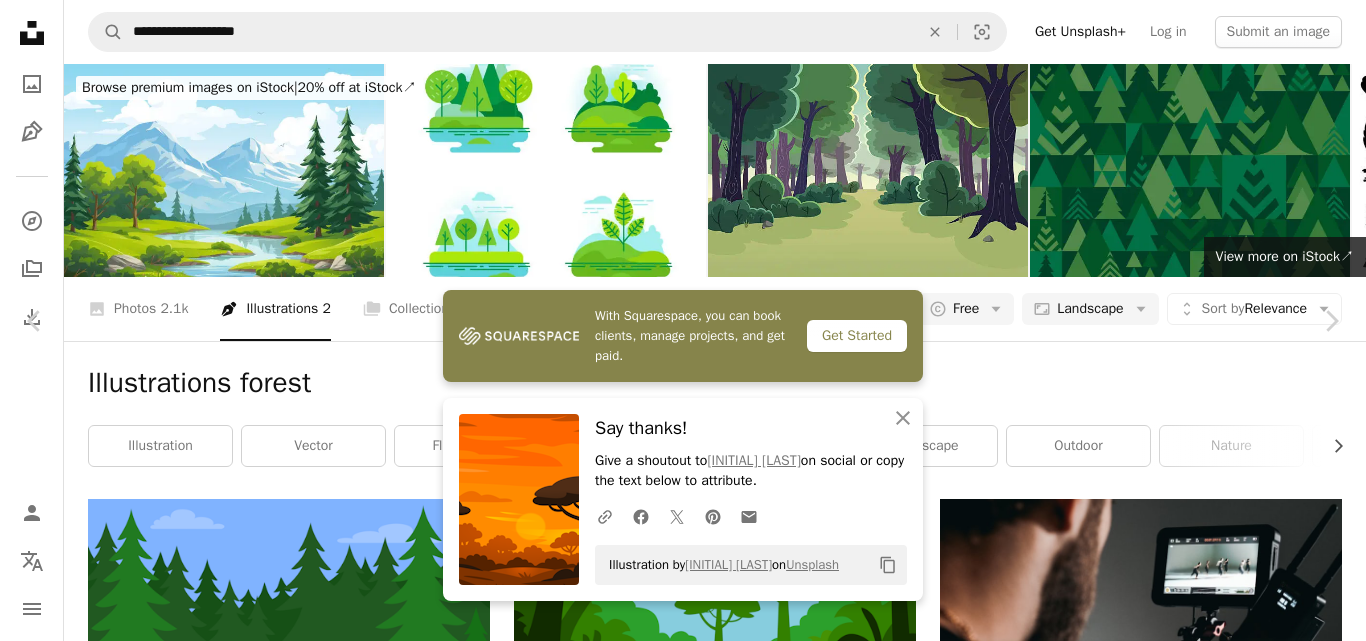 click on "An X shape Chevron left Chevron right With Squarespace, you can book clients, manage projects, and get paid. Get Started An X shape Close Say thanks! Give a shoutout to [LAST] on social or copy the text below to attribute. A URL sharing icon (chains) Facebook icon X (formerly Twitter) icon Pinterest icon An envelope Illustration by [LAST] on Unsplash
Copy content [LAST] Available for hire A checkmark inside of a circle A heart A plus sign Download free Chevron down Zoom in Views 3,123 Downloads 15 Featured in Wallpapers A forward-right arrow Share Info icon Info More Actions Calendar outlined Published 1 week ago Safety Free to use under the Unsplash License wallpaper sun trees illustration purple yellow africa graphic vector twilight Public domain images Browse premium related images on iStock | Save 20% with code UNSPLASH20 View more on iStock ↗ Related images Plus sign for Unsplash+ A heart A plus sign Eva Wahyuni For Unsplash+ A lock Download A heart A plus sign A heart For" at bounding box center [683, 4089] 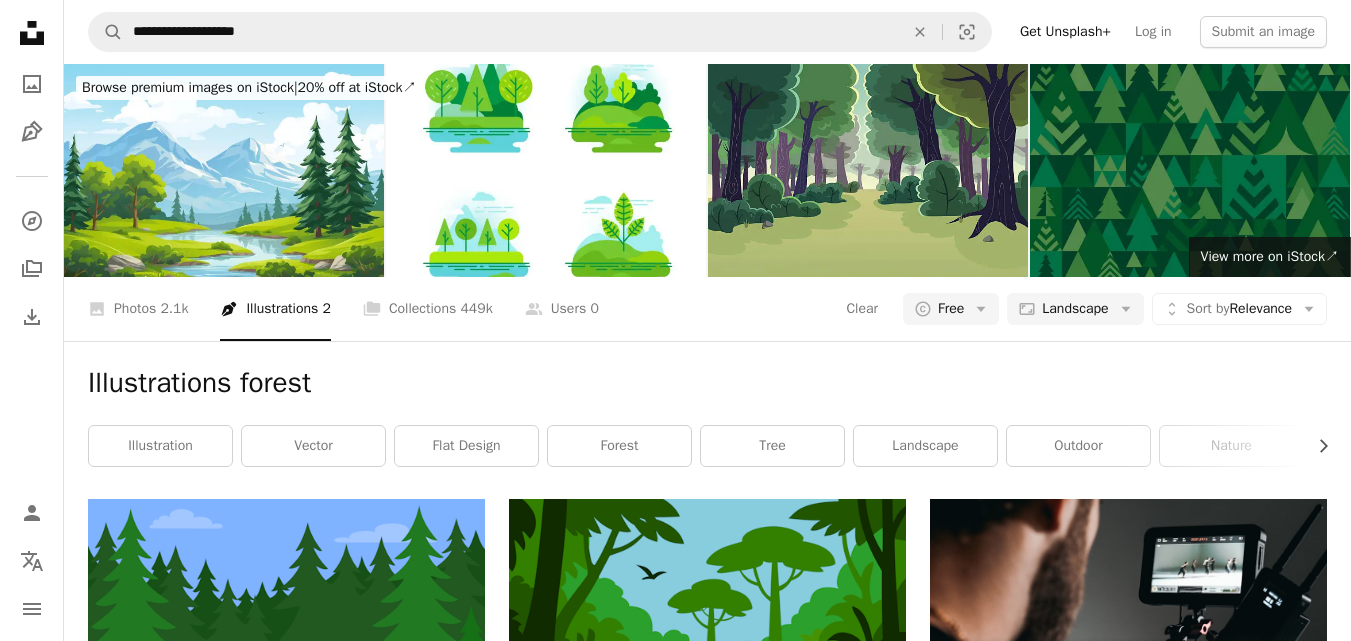 scroll, scrollTop: 3096, scrollLeft: 0, axis: vertical 